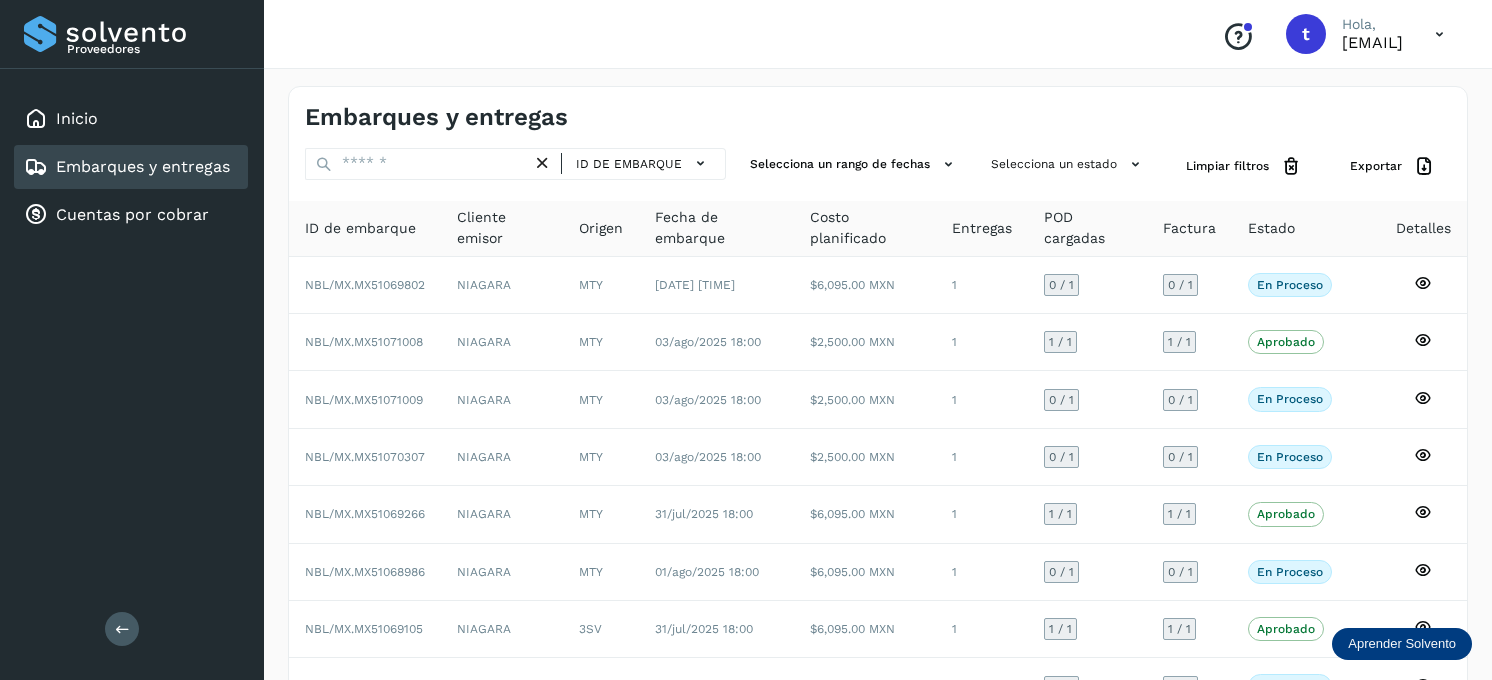 scroll, scrollTop: 0, scrollLeft: 0, axis: both 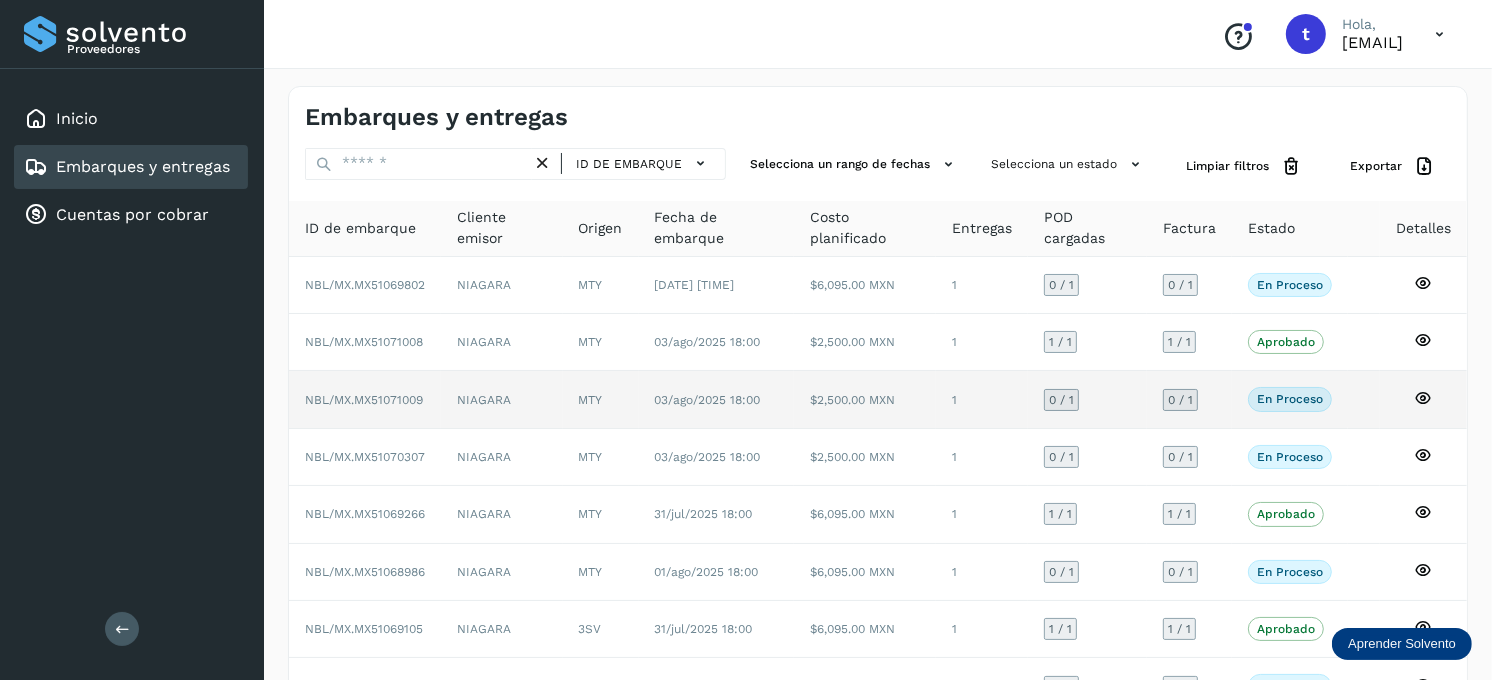 click 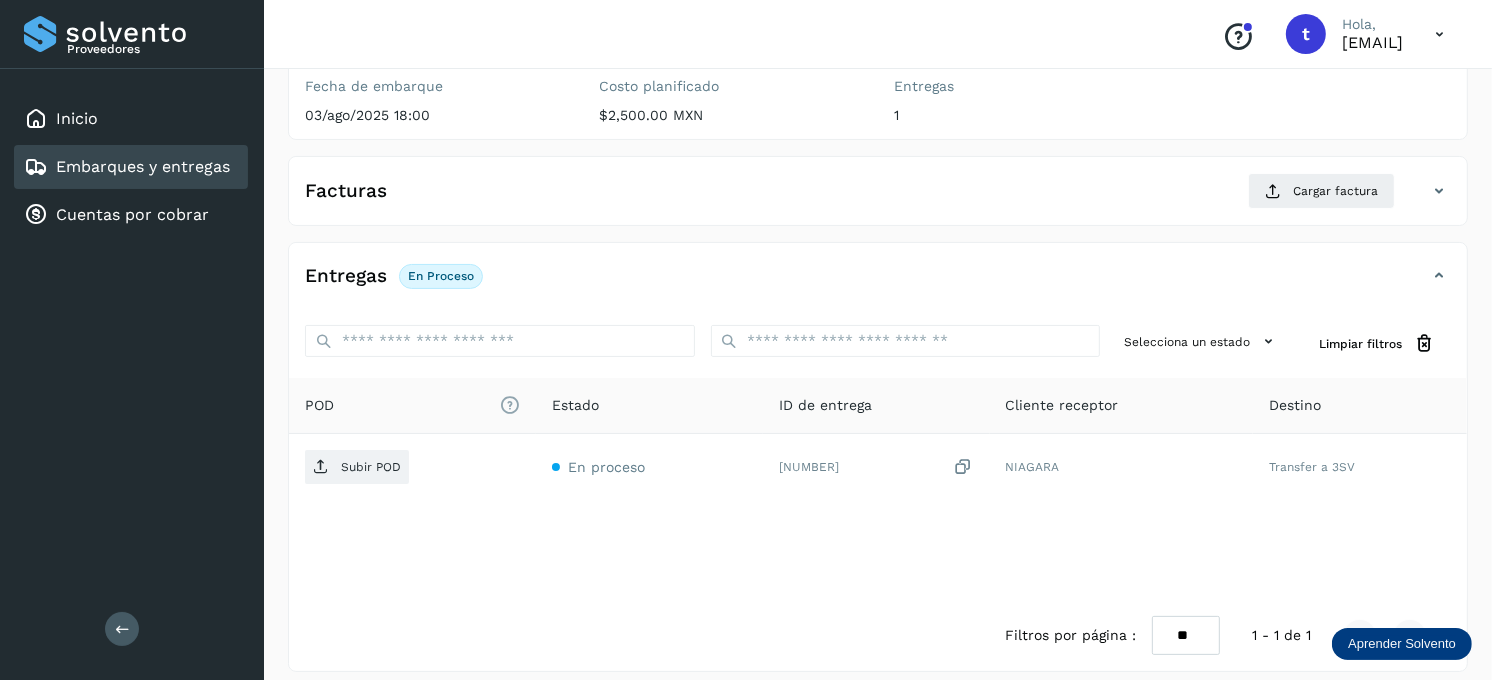 scroll, scrollTop: 270, scrollLeft: 0, axis: vertical 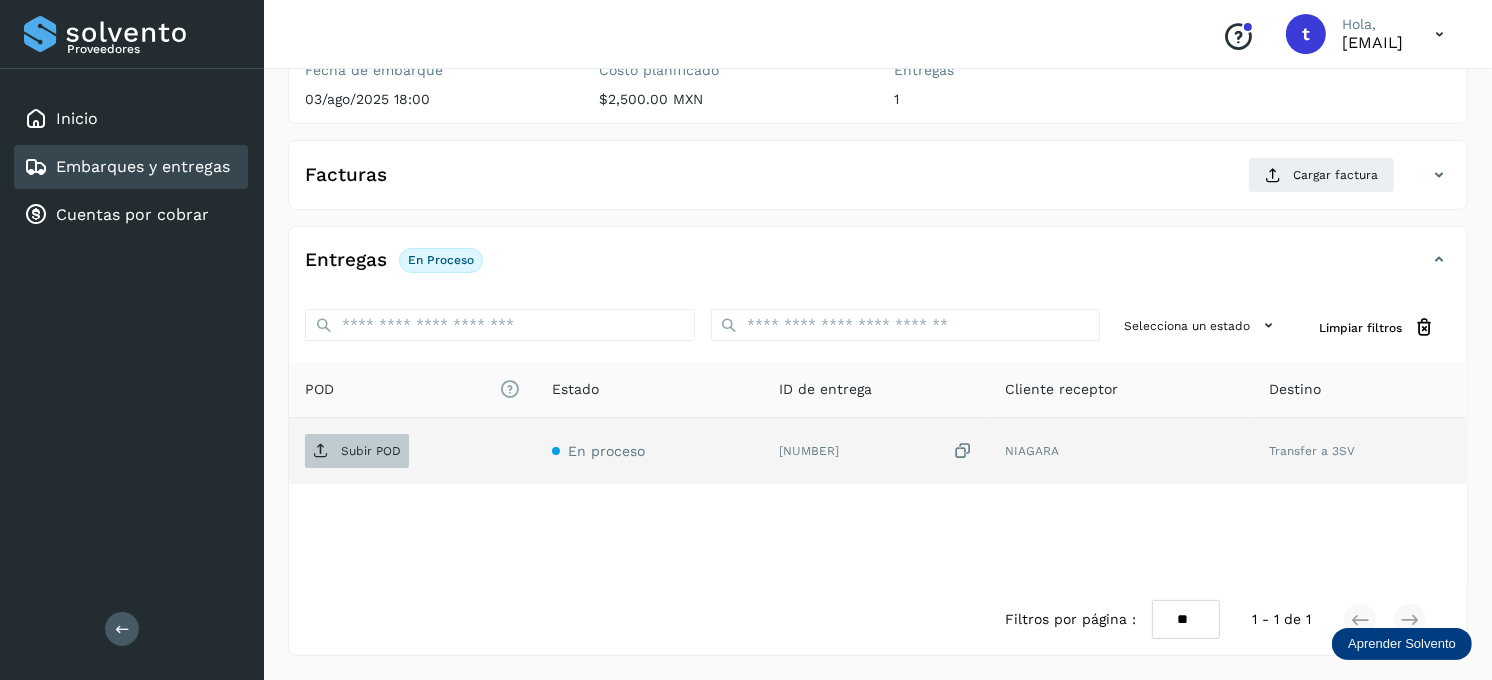 click on "Subir POD" at bounding box center (371, 451) 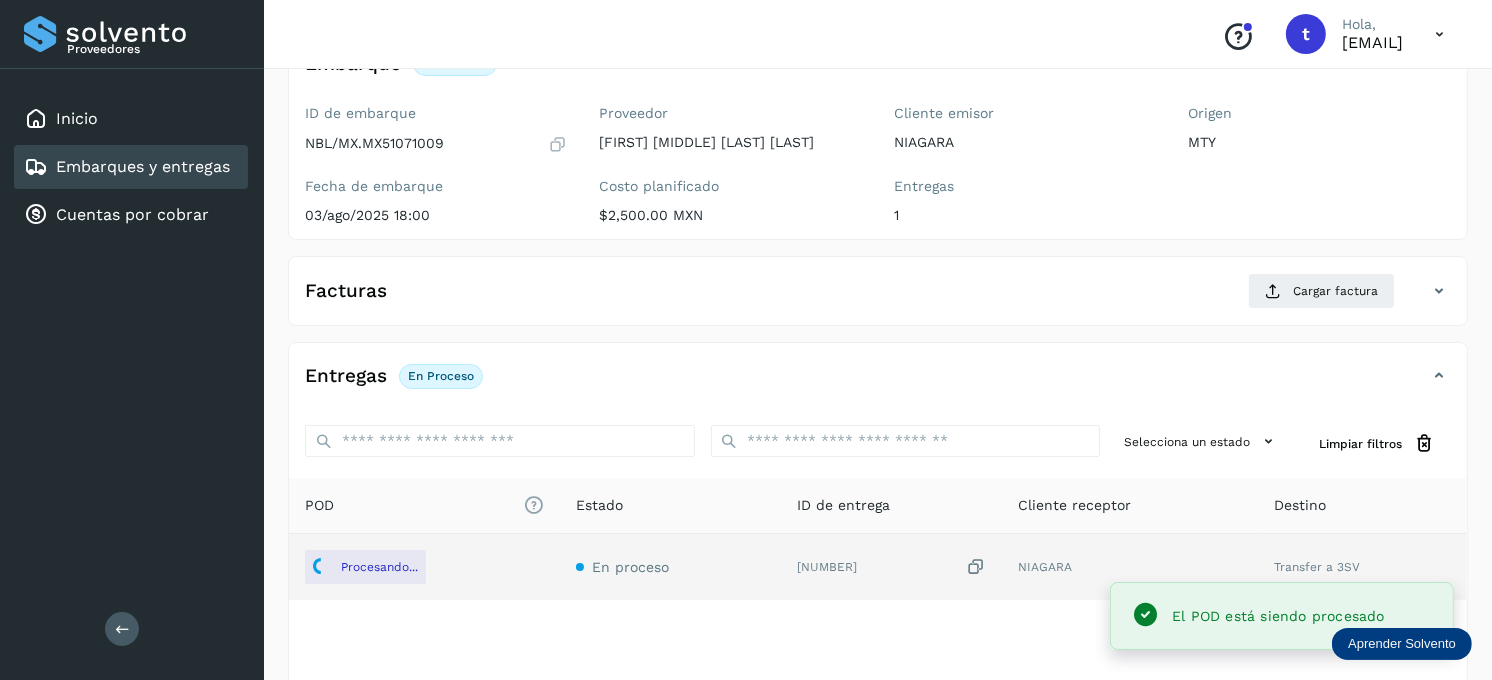 scroll, scrollTop: 47, scrollLeft: 0, axis: vertical 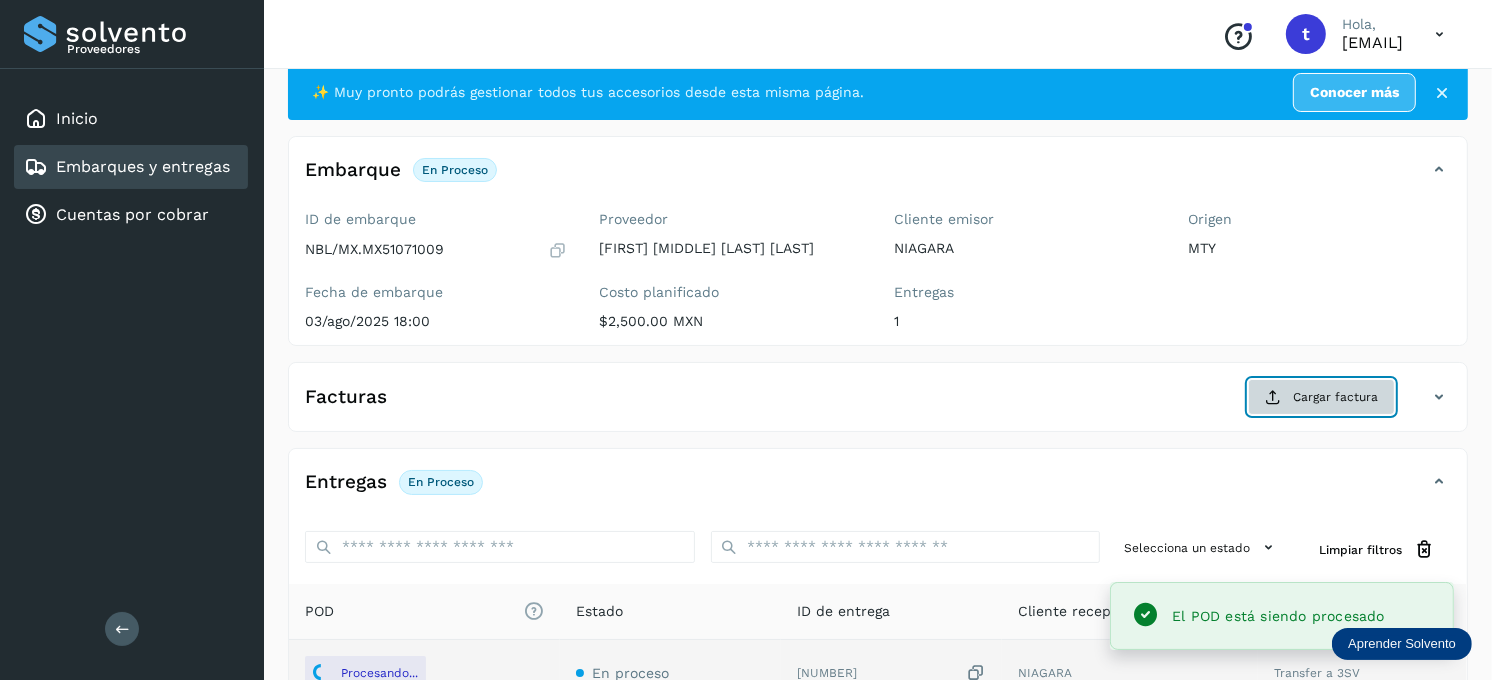 click on "Cargar factura" 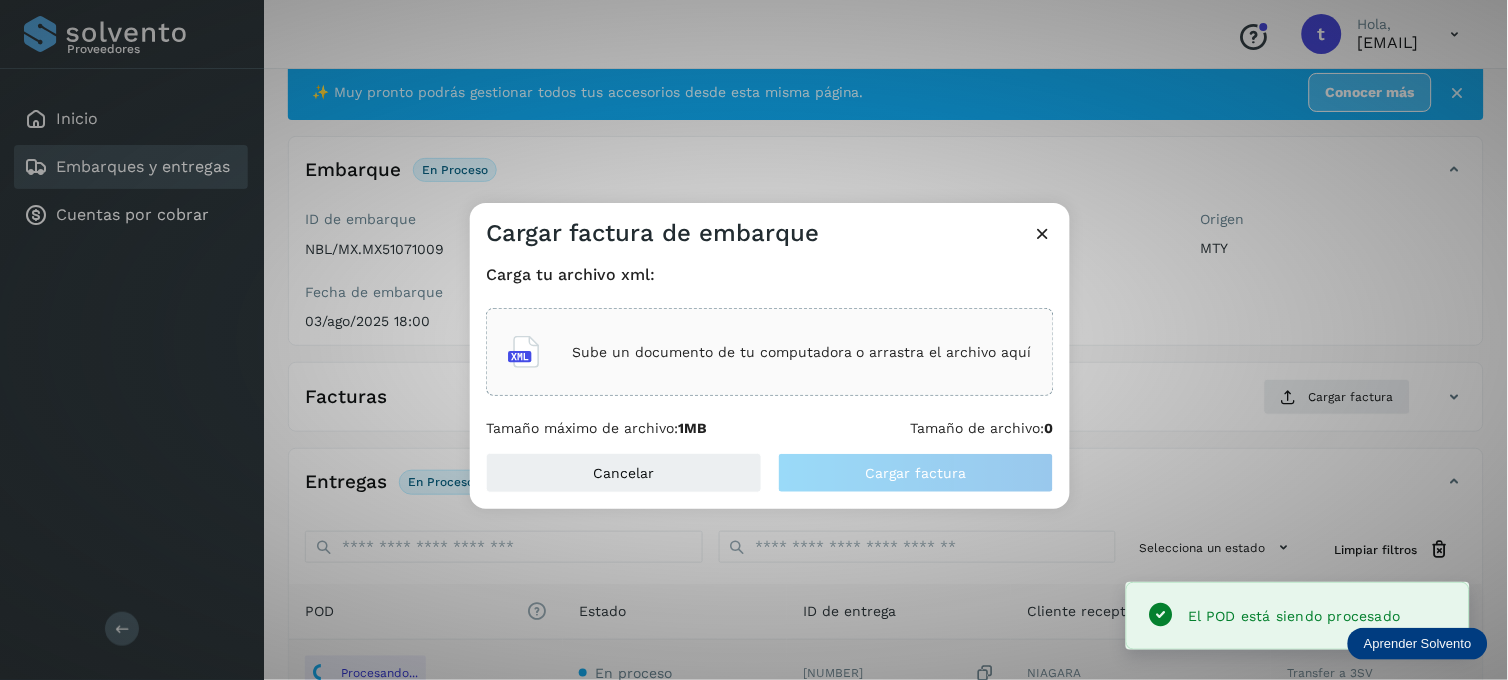 click on "Sube un documento de tu computadora o arrastra el archivo aquí" at bounding box center [802, 352] 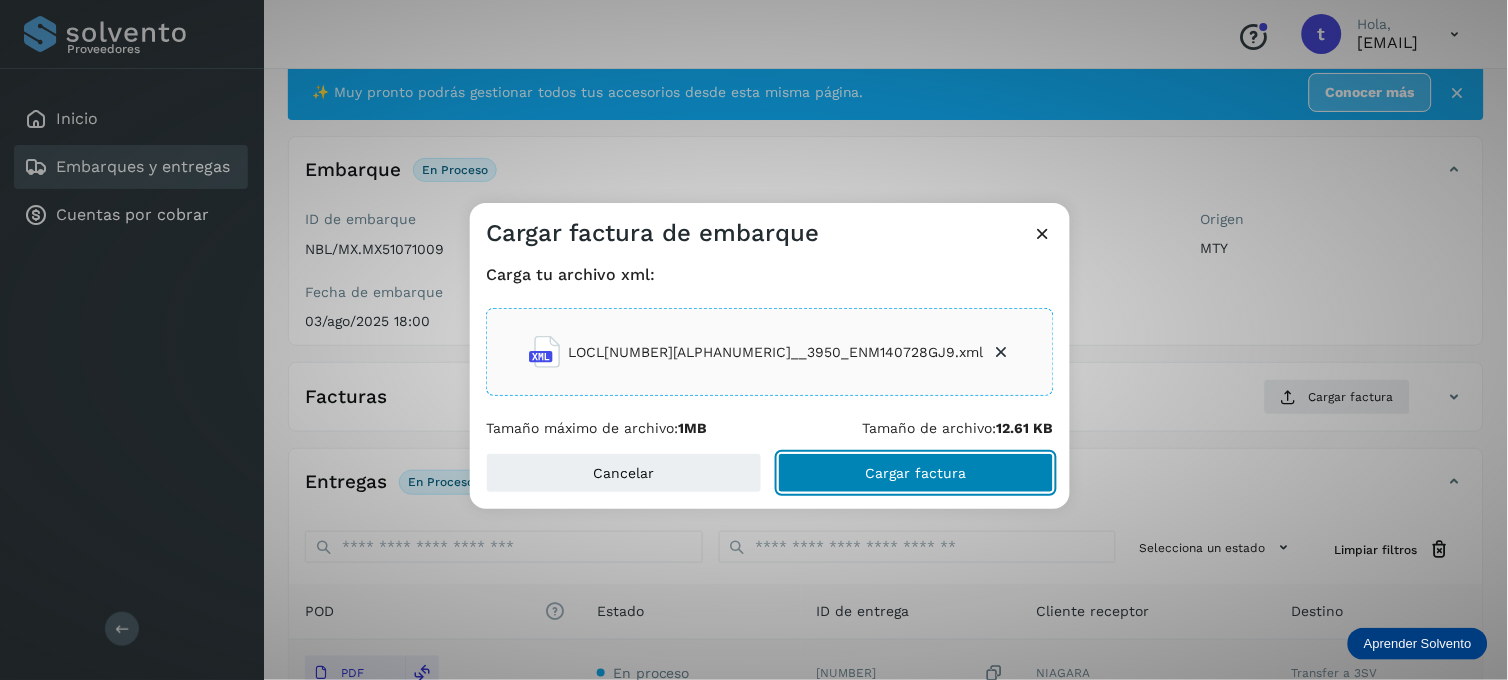 click on "Cargar factura" 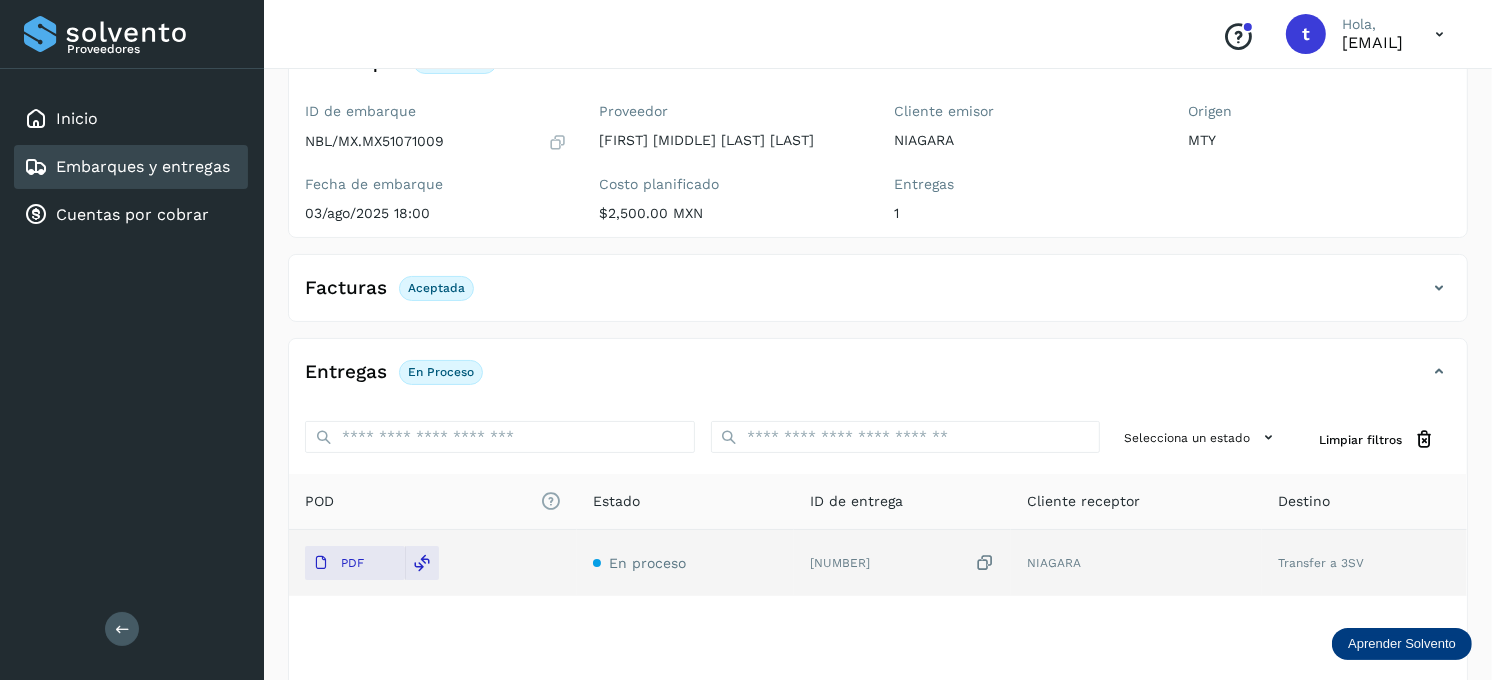 scroll, scrollTop: 0, scrollLeft: 0, axis: both 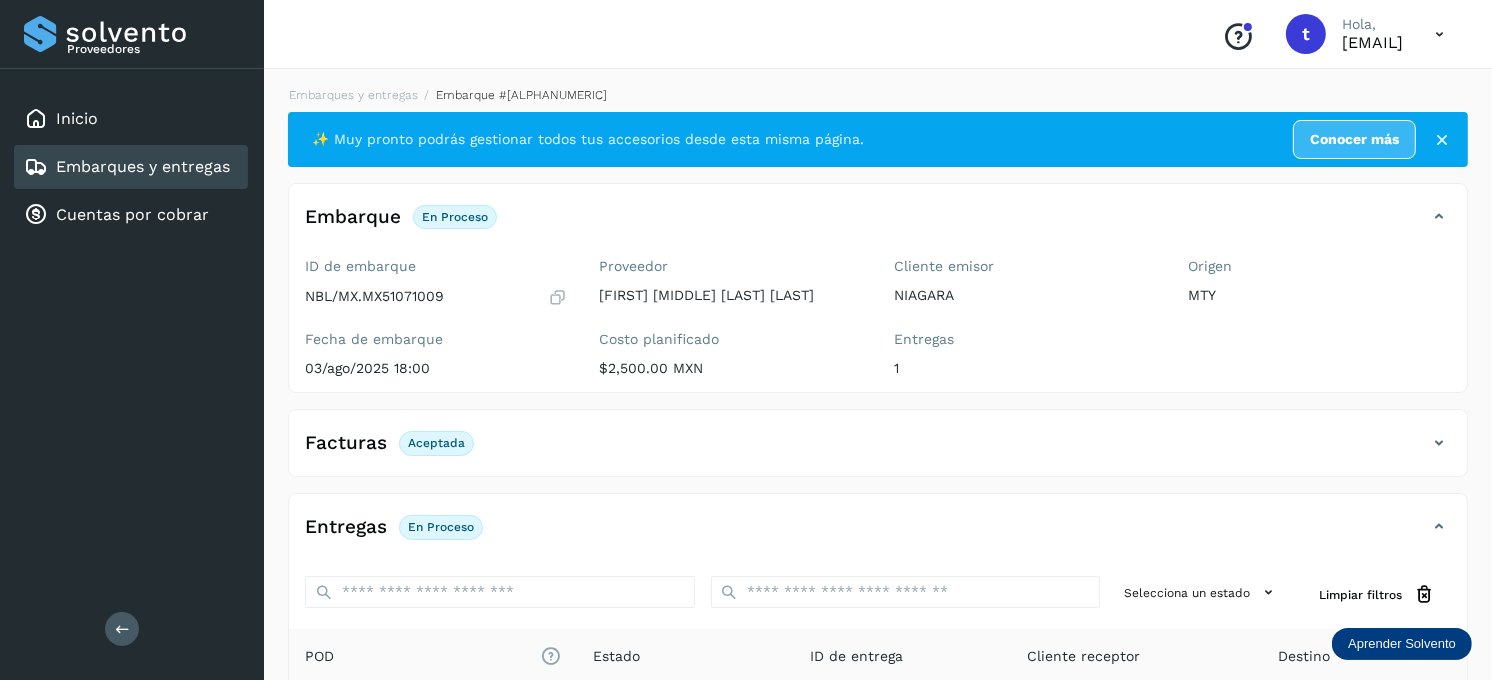 click on "Embarques y entregas" at bounding box center (143, 166) 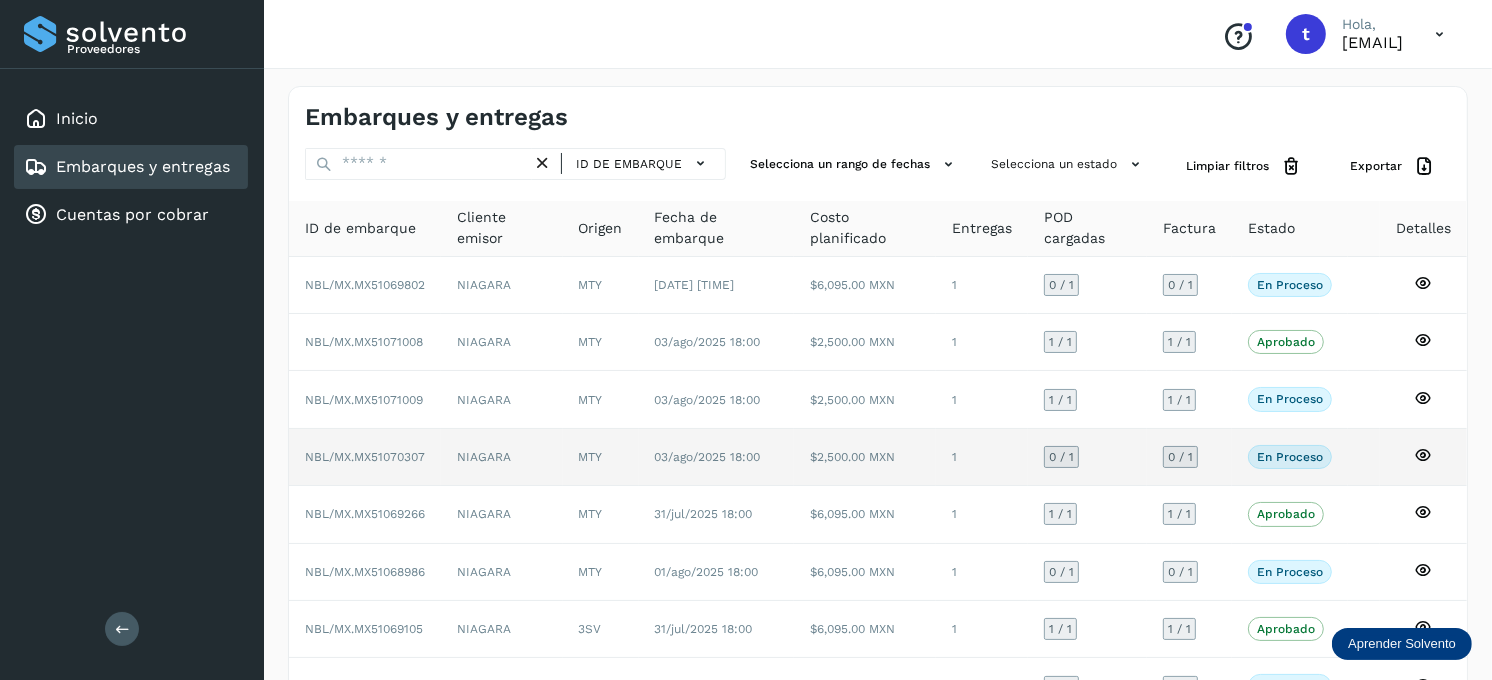 click 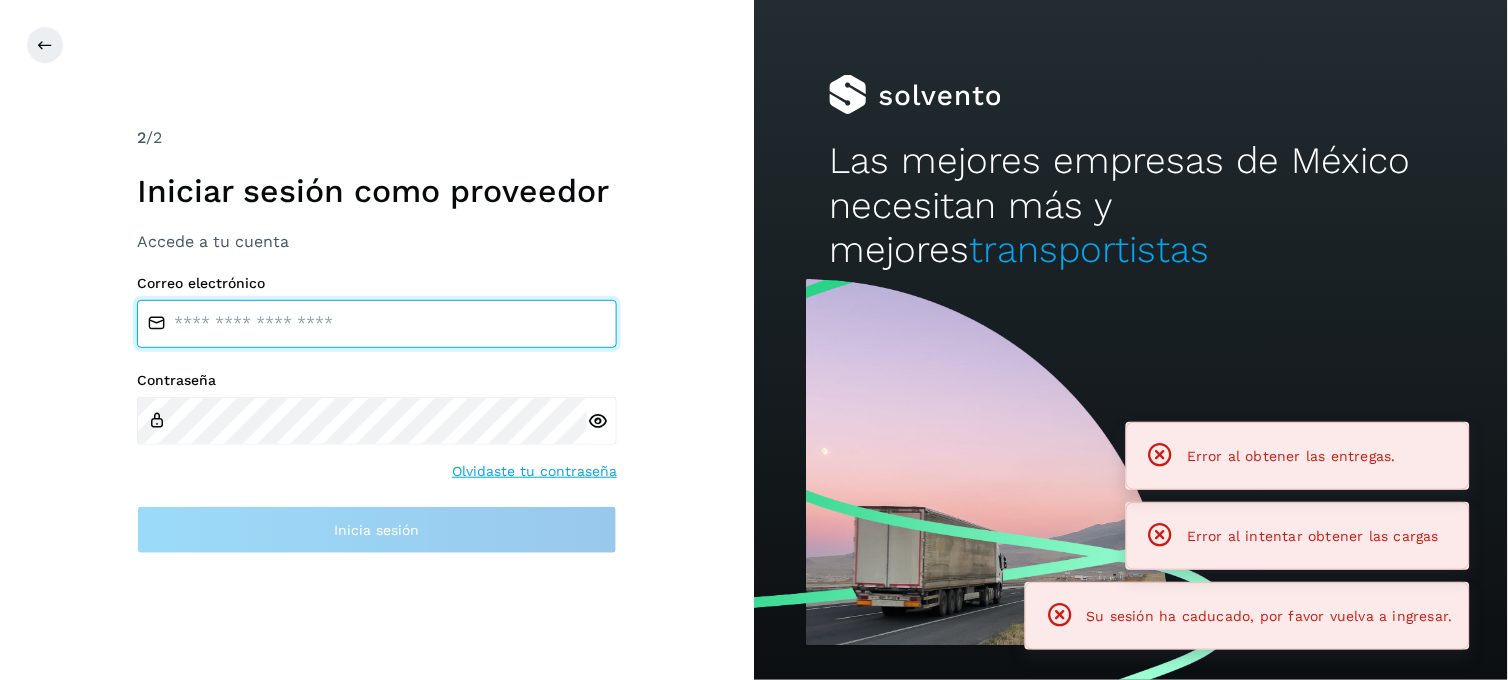 type on "**********" 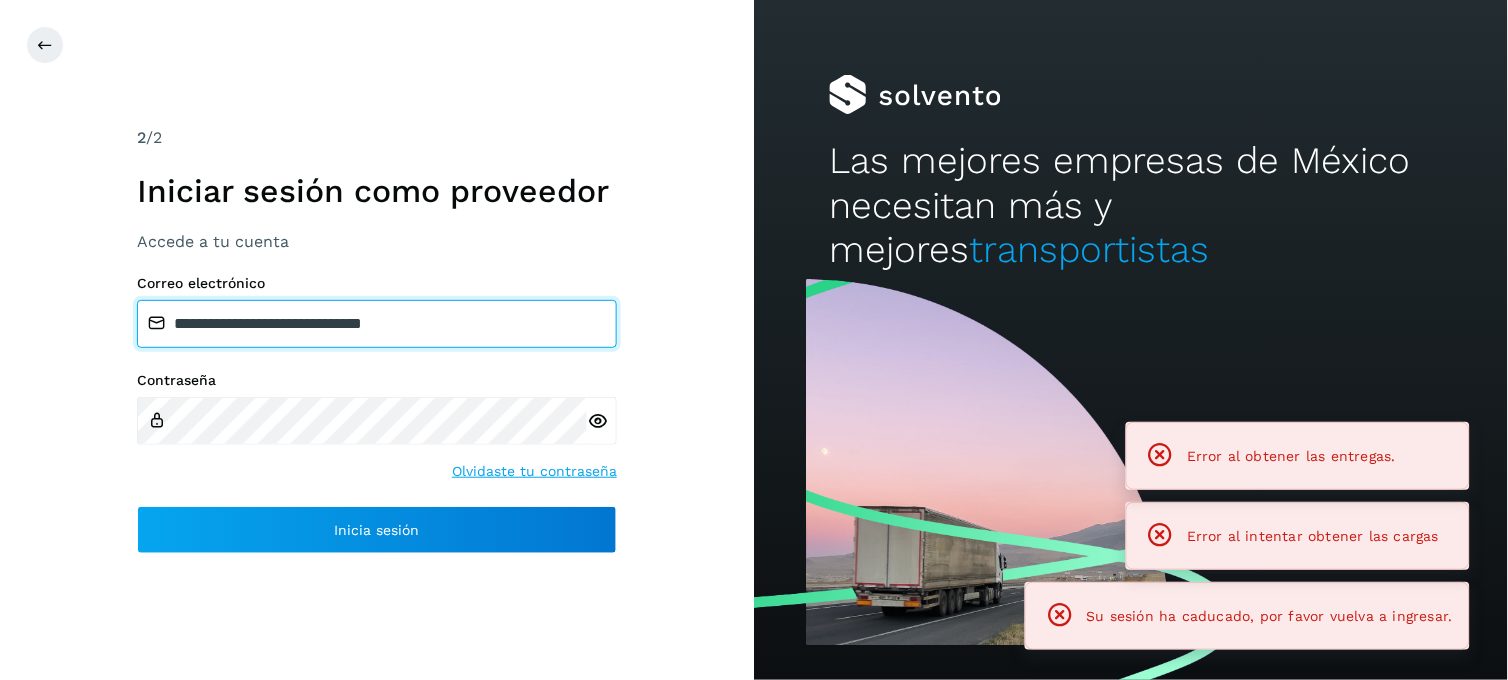 click on "**********" at bounding box center (377, 324) 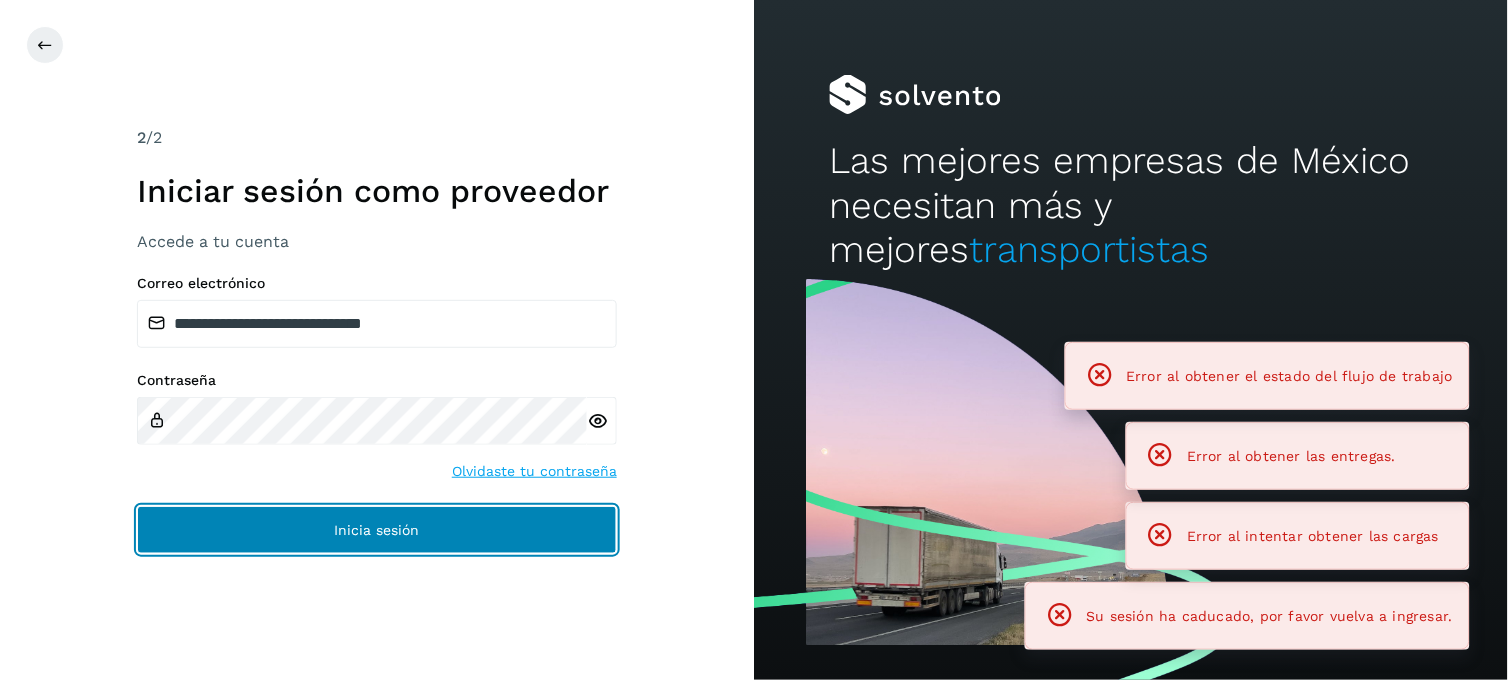 click on "Inicia sesión" at bounding box center [377, 530] 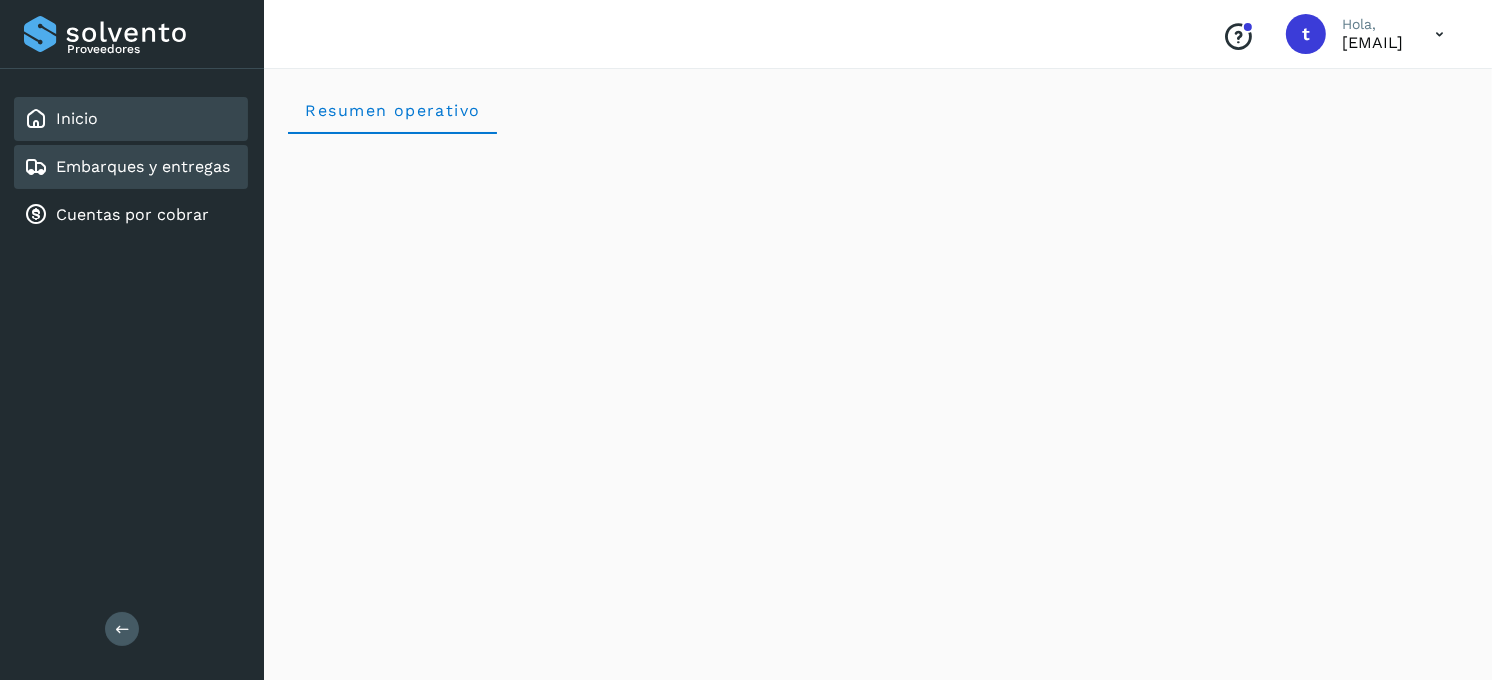 click on "Embarques y entregas" at bounding box center [143, 166] 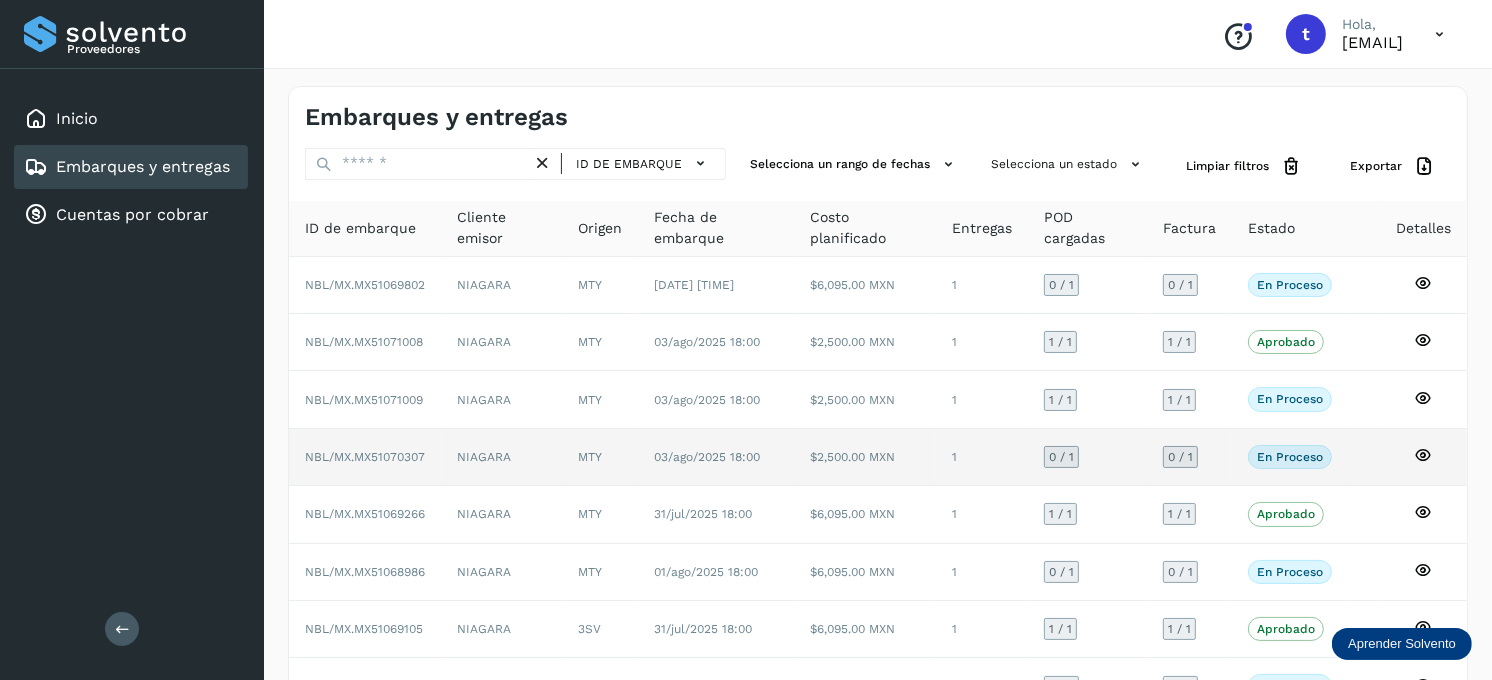 click 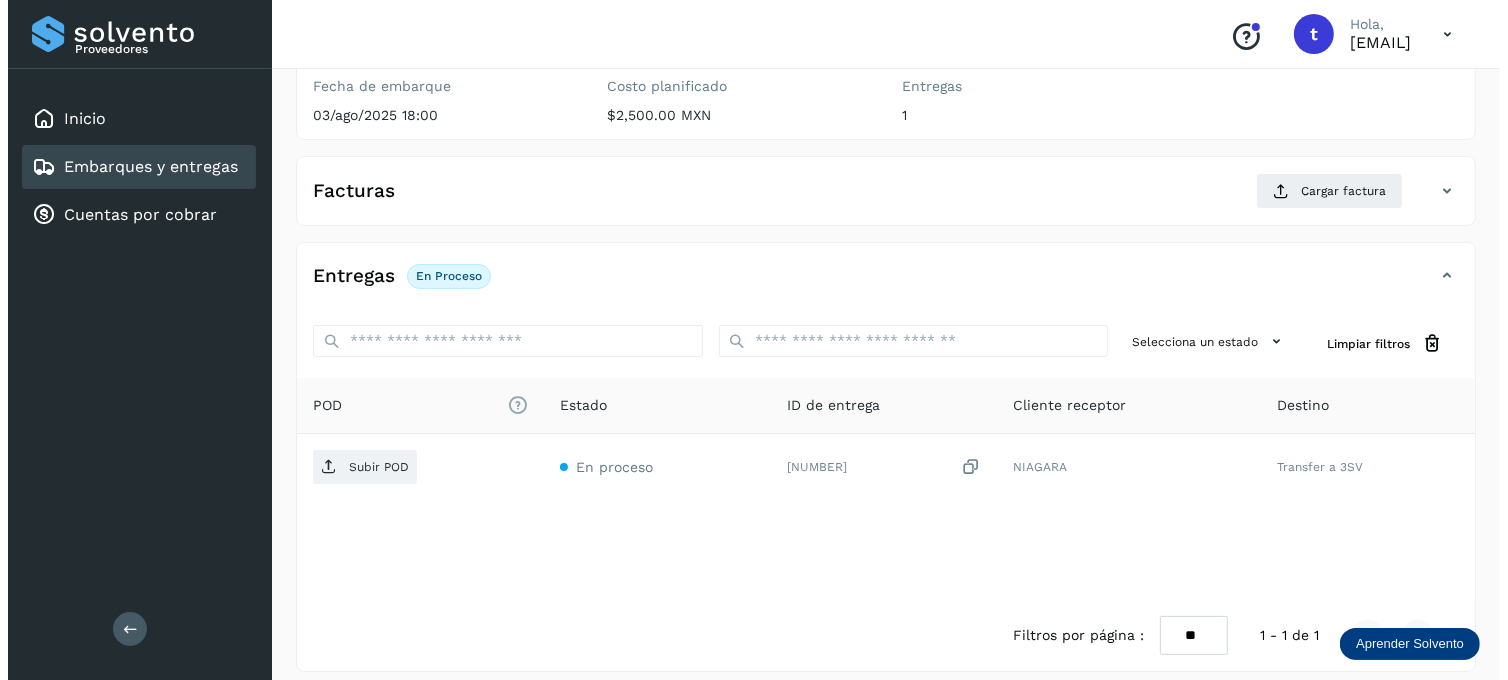 scroll, scrollTop: 270, scrollLeft: 0, axis: vertical 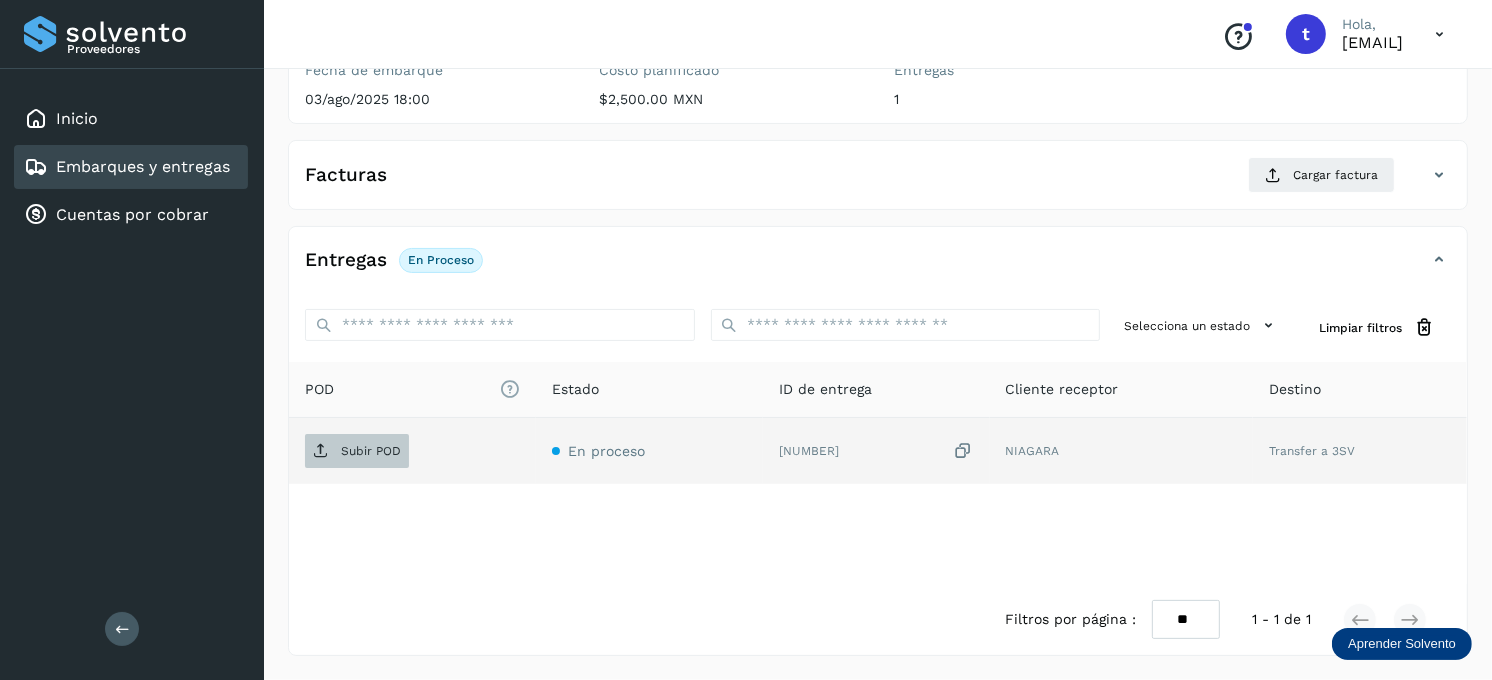 click on "Subir POD" at bounding box center (371, 451) 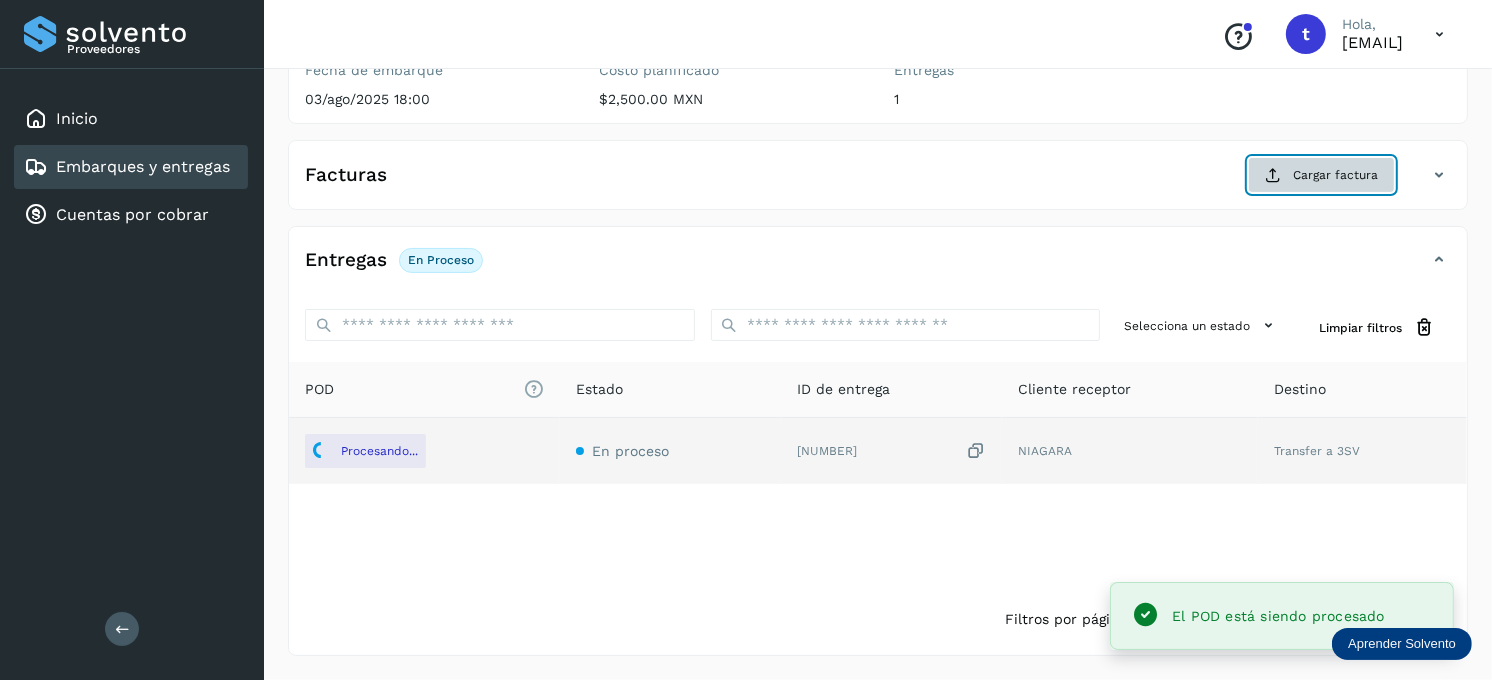 click on "Cargar factura" 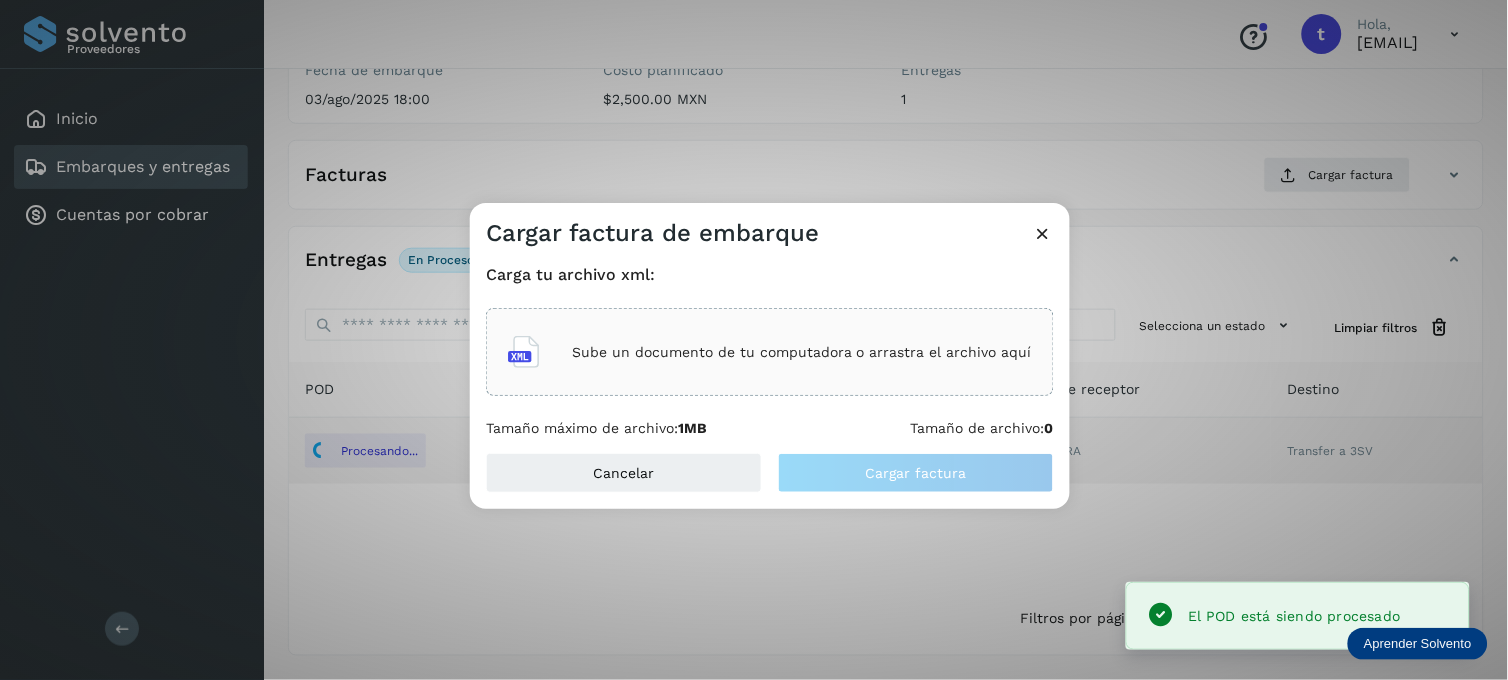 click on "Sube un documento de tu computadora o arrastra el archivo aquí" 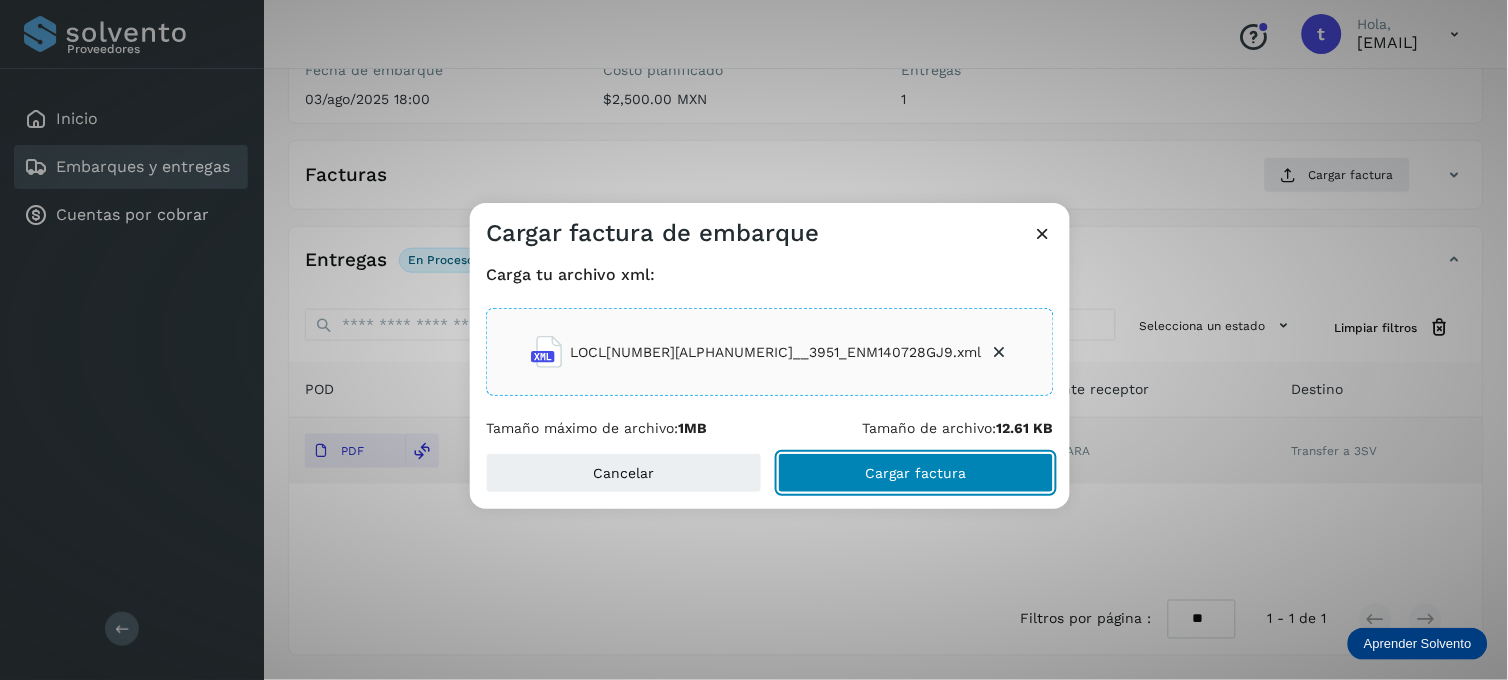 click on "Cargar factura" 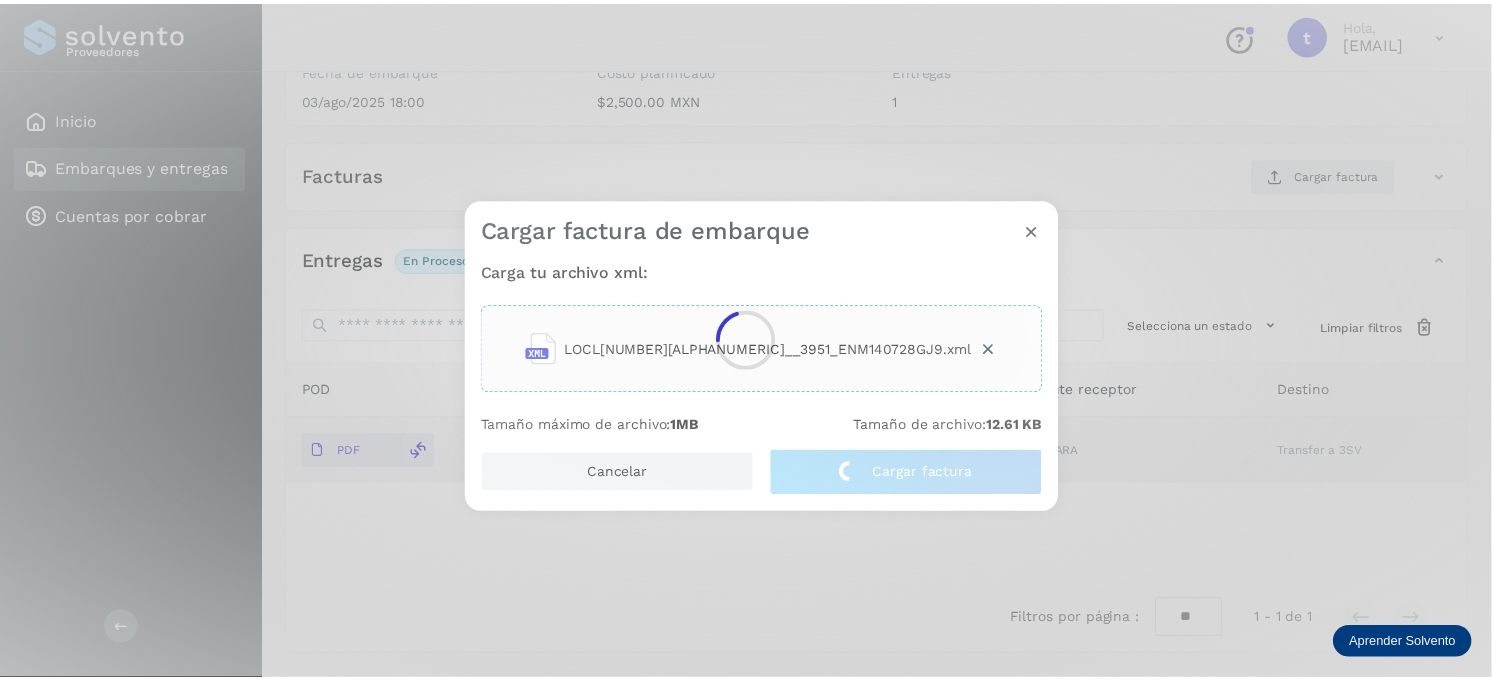 scroll, scrollTop: 267, scrollLeft: 0, axis: vertical 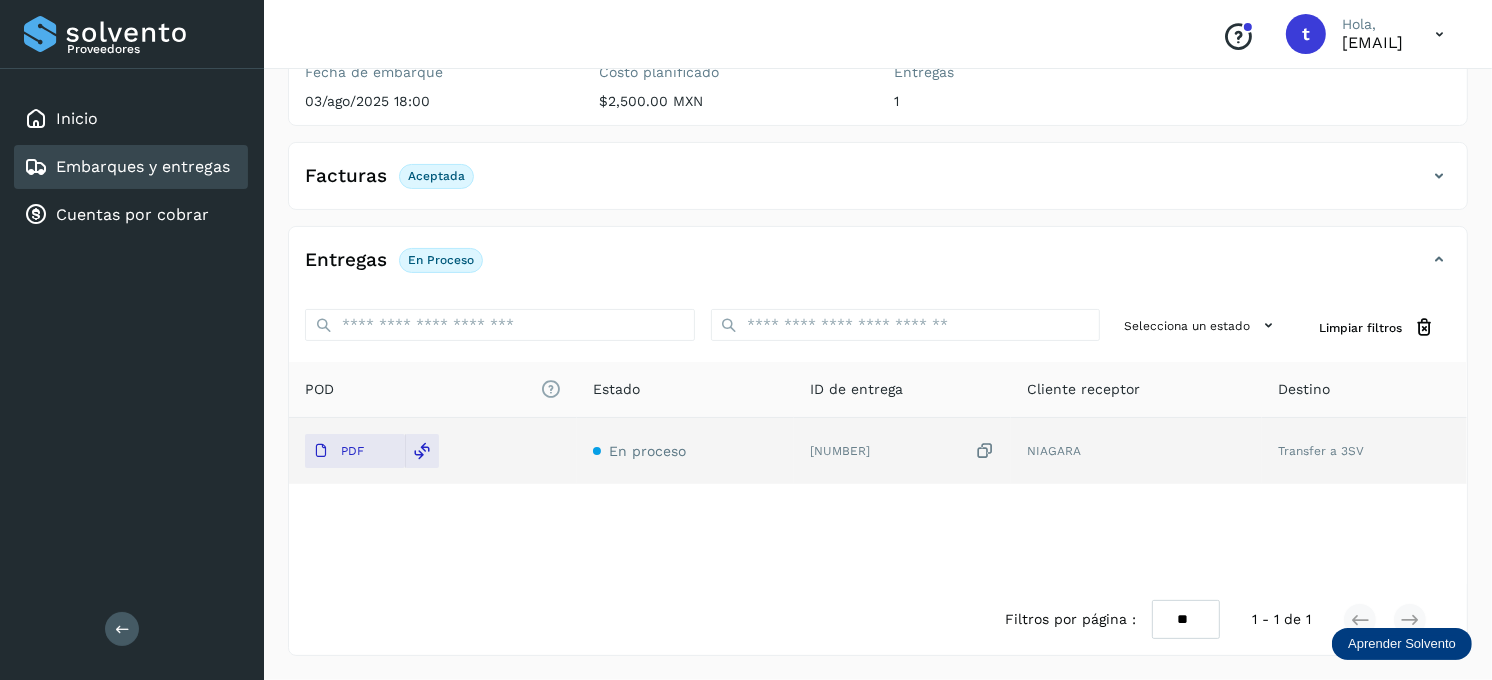 click on "Embarques y entregas" at bounding box center [127, 167] 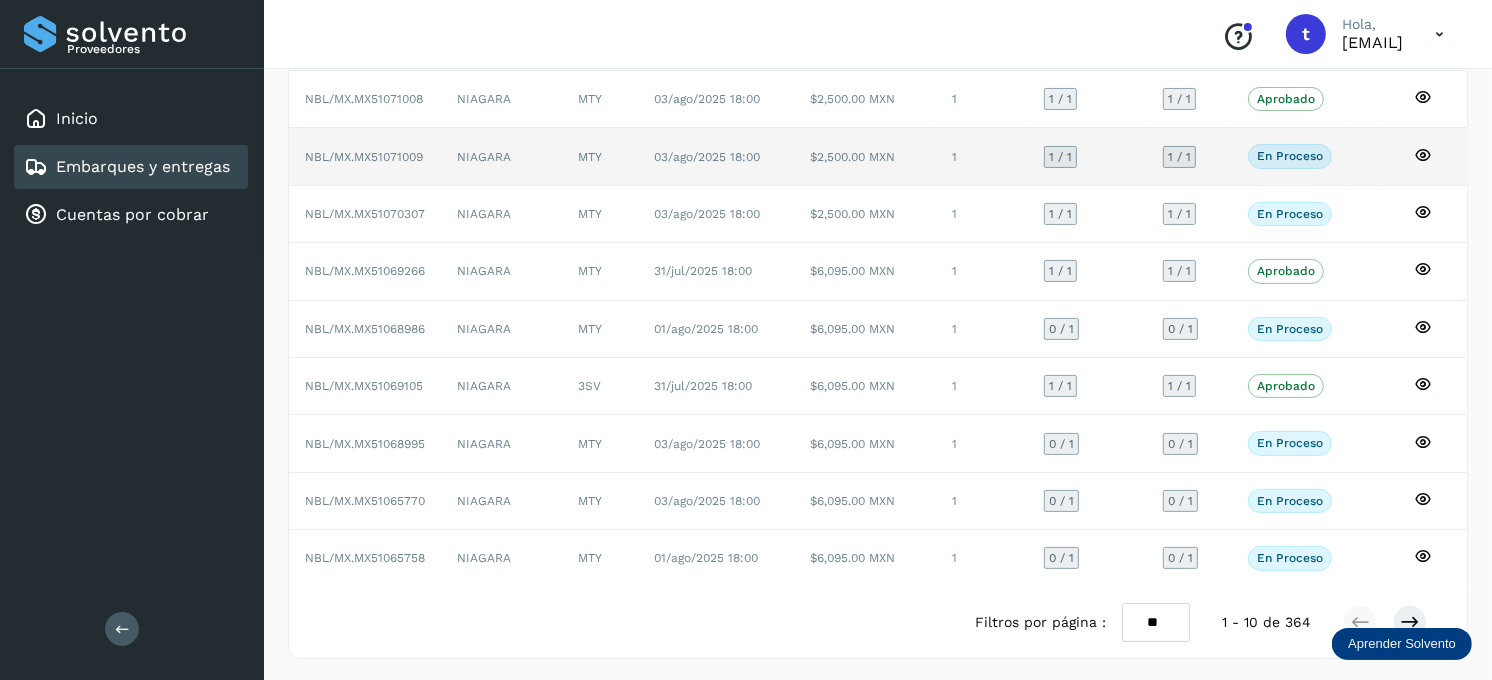 scroll, scrollTop: 248, scrollLeft: 0, axis: vertical 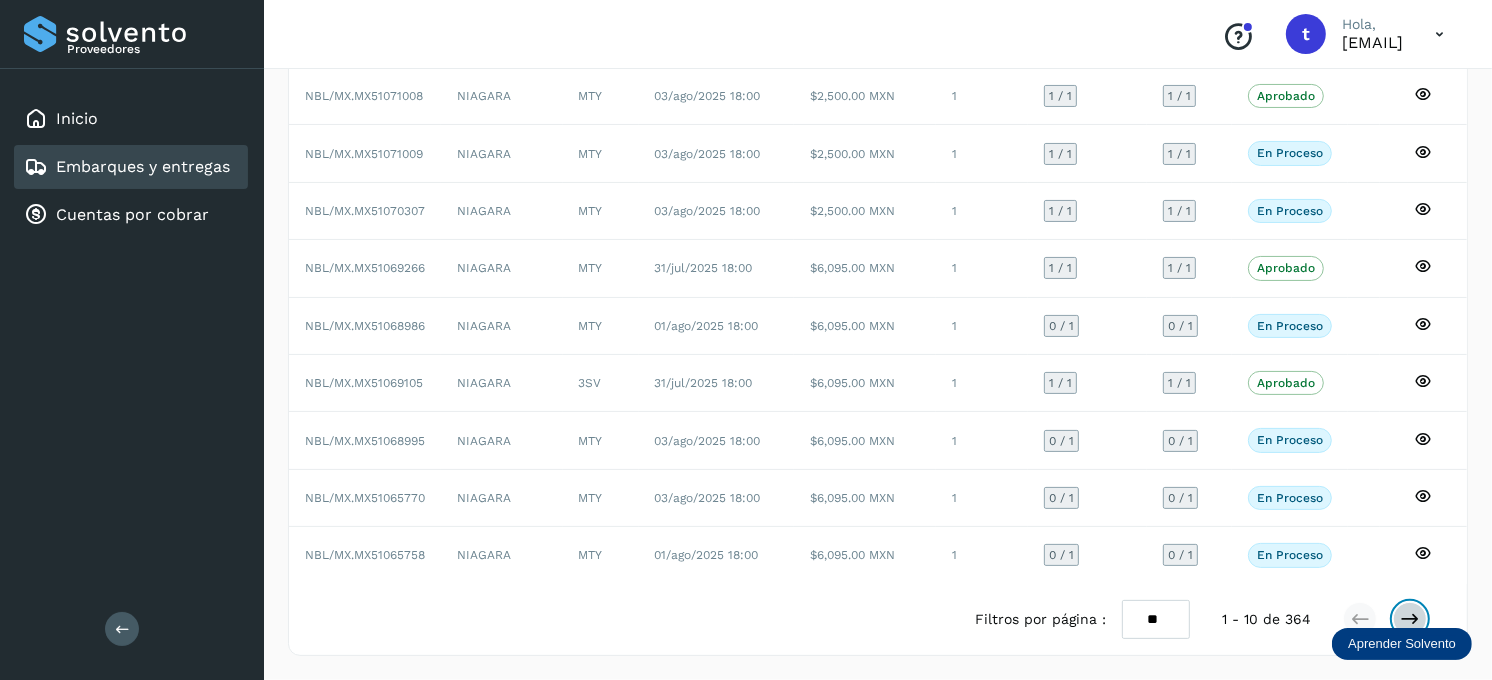 click at bounding box center [1410, 619] 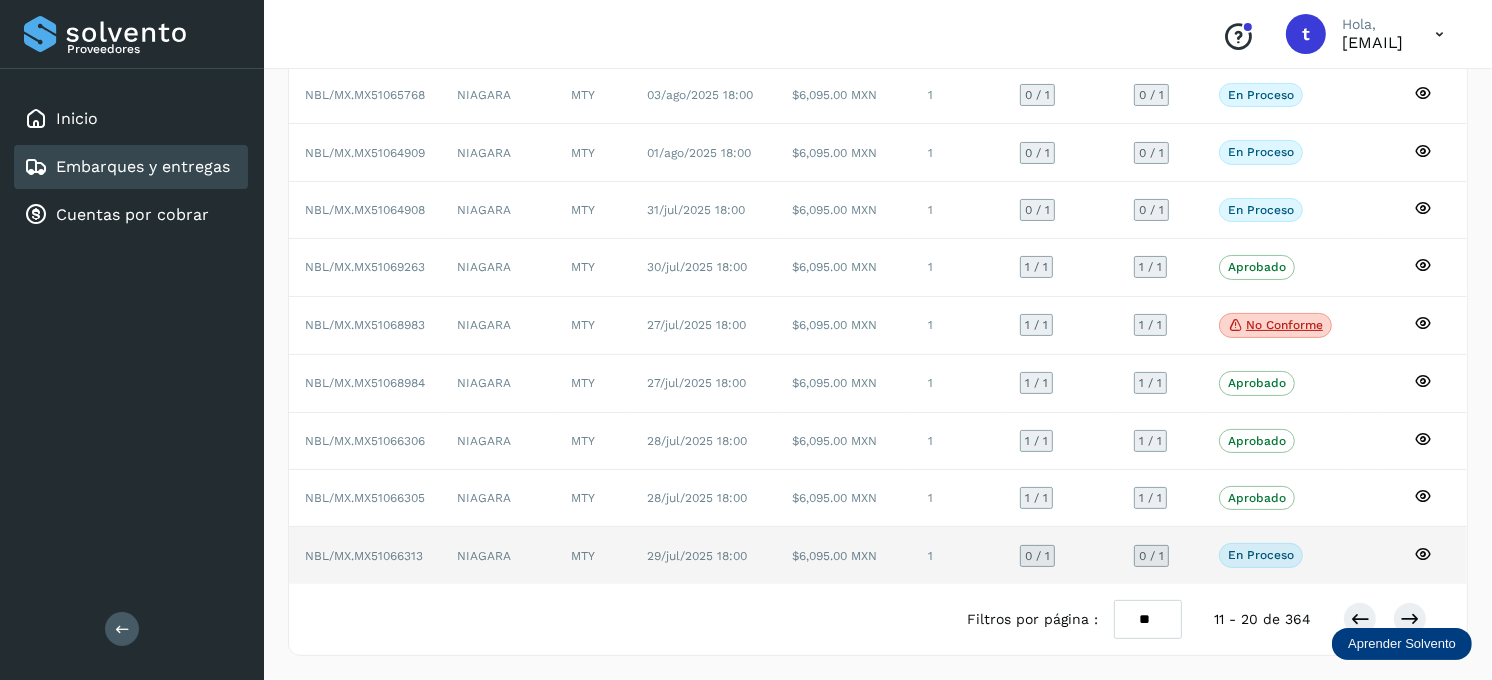 click 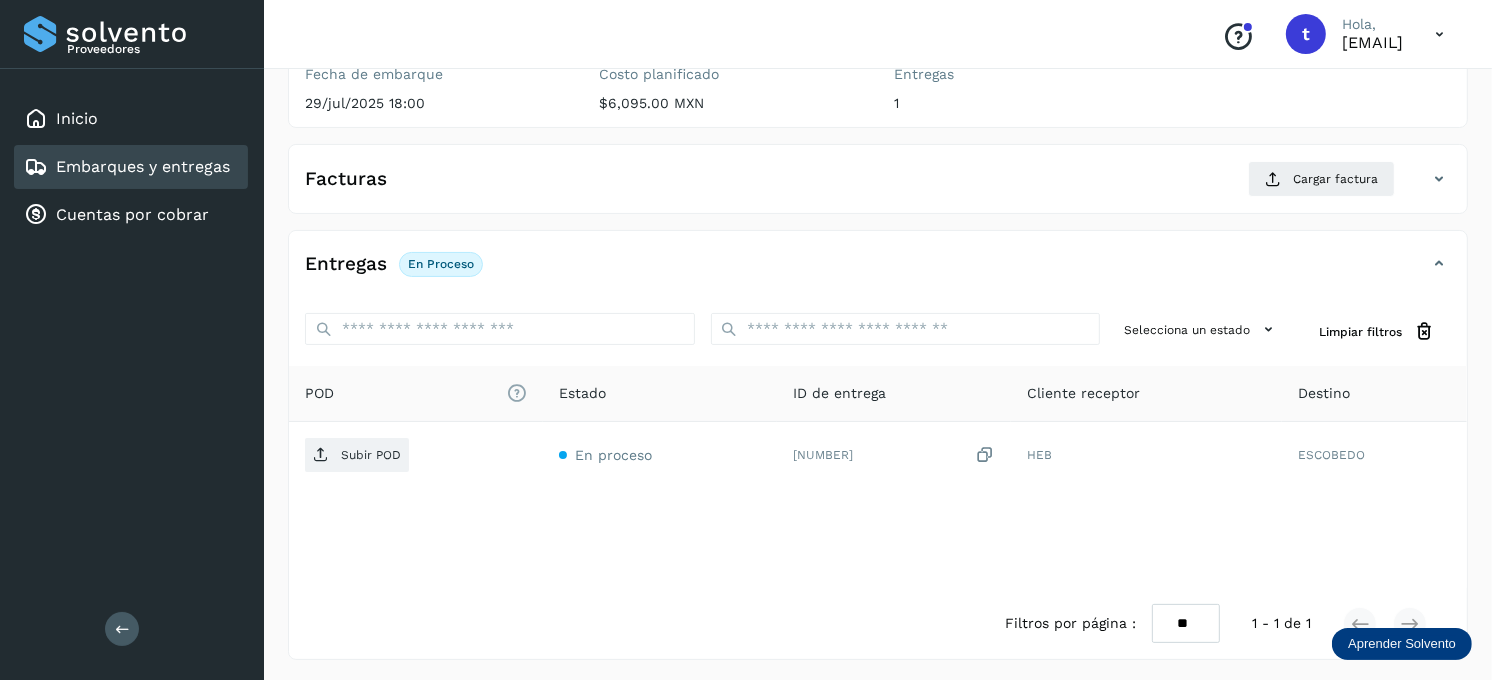scroll, scrollTop: 270, scrollLeft: 0, axis: vertical 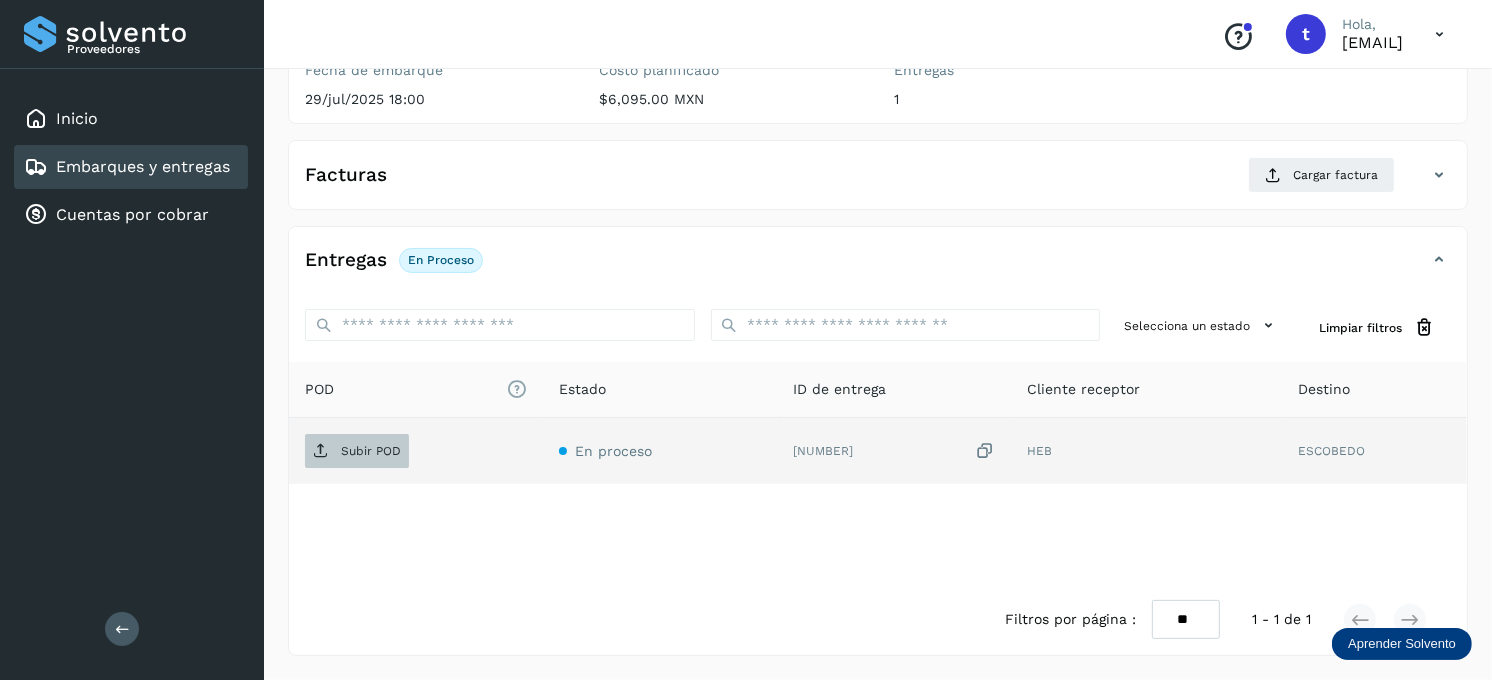 click on "Subir POD" at bounding box center [371, 451] 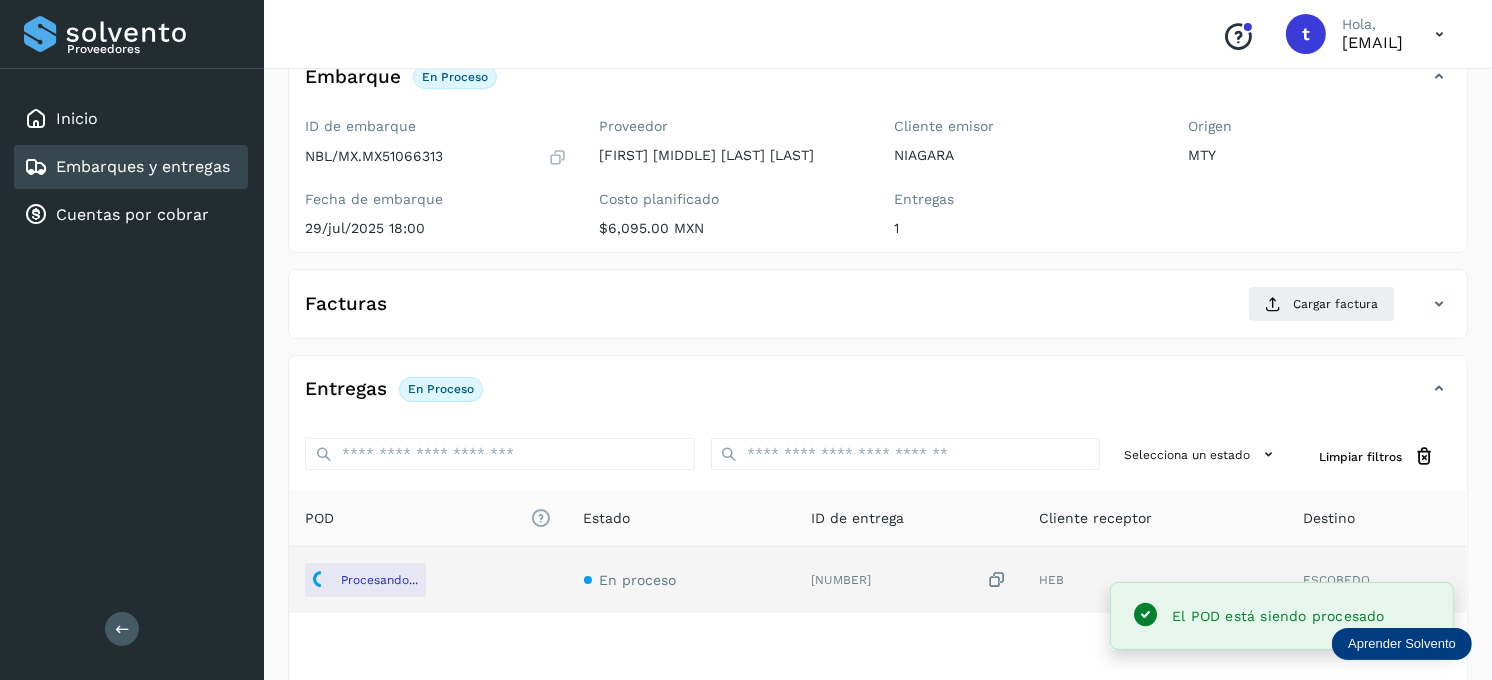 scroll, scrollTop: 0, scrollLeft: 0, axis: both 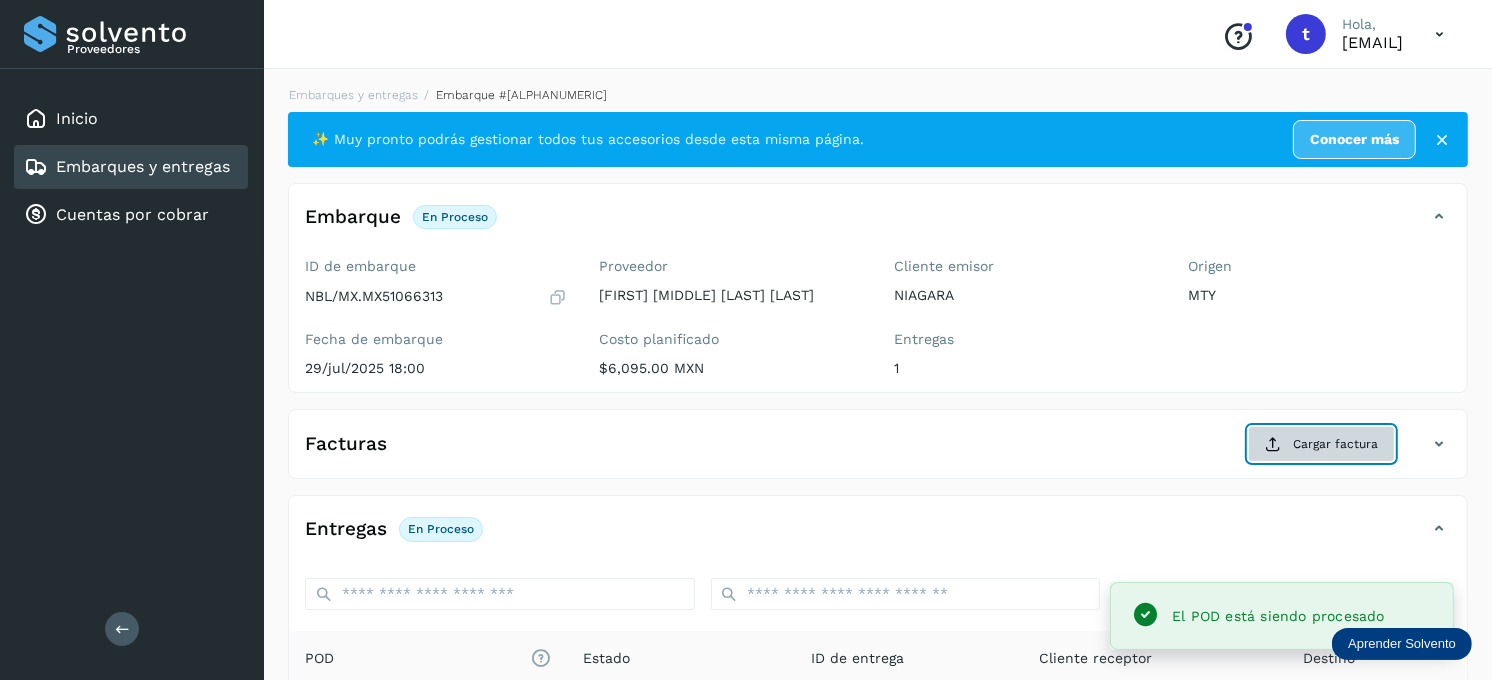 click on "Cargar factura" at bounding box center [1321, 444] 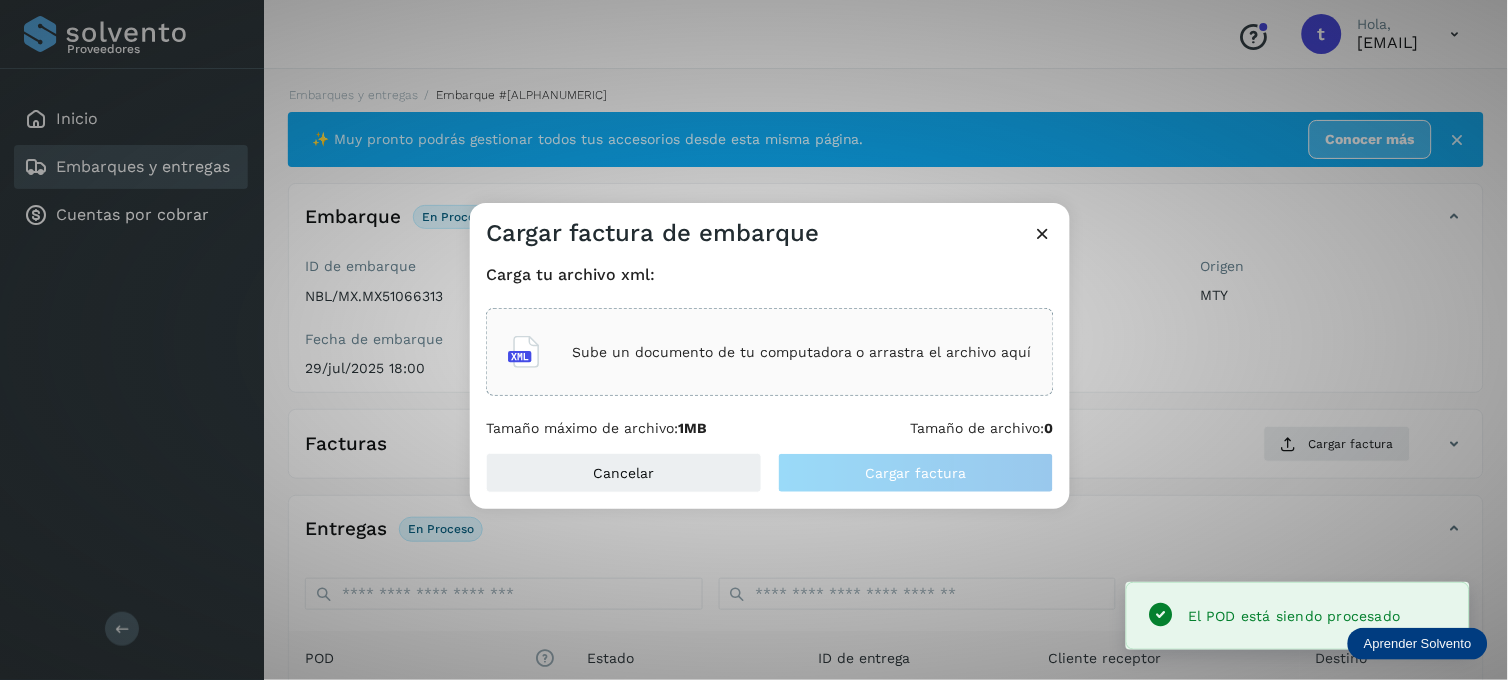 click on "Sube un documento de tu computadora o arrastra el archivo aquí" 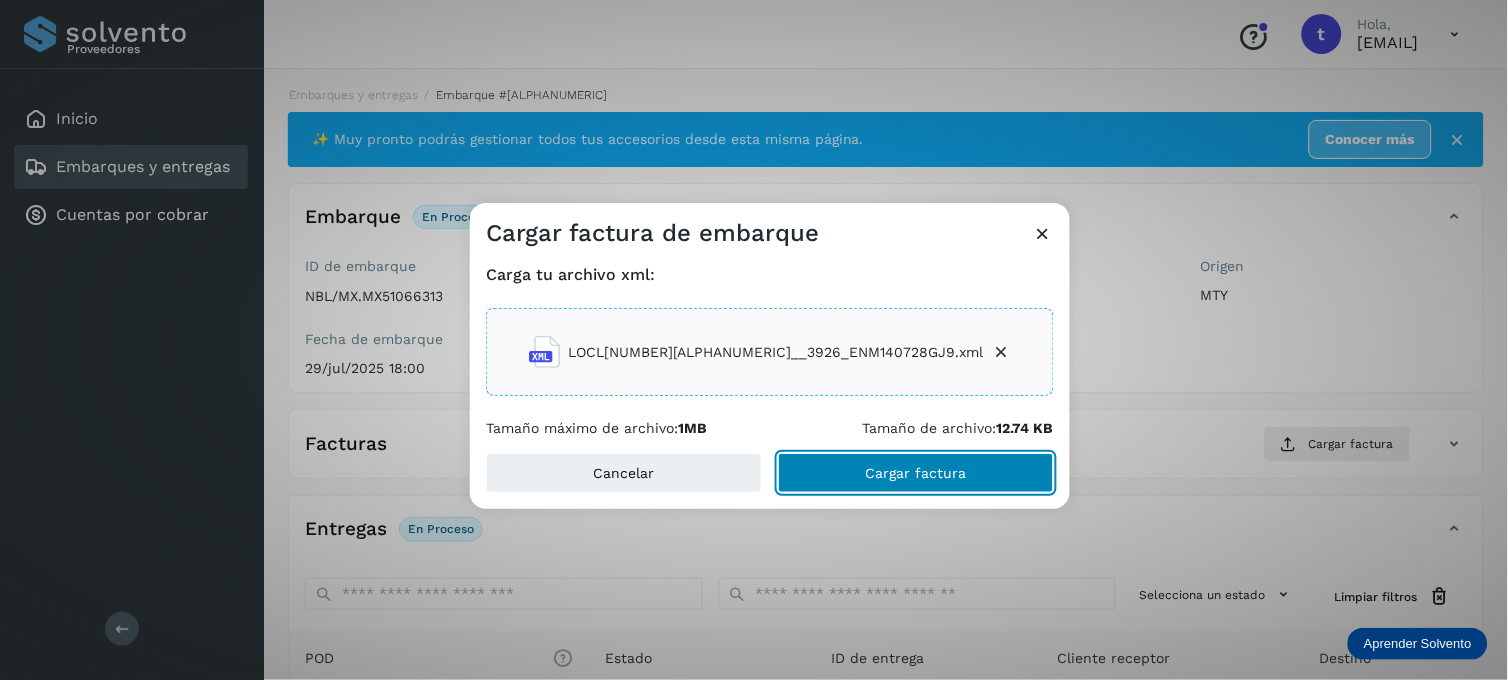 click on "Cargar factura" 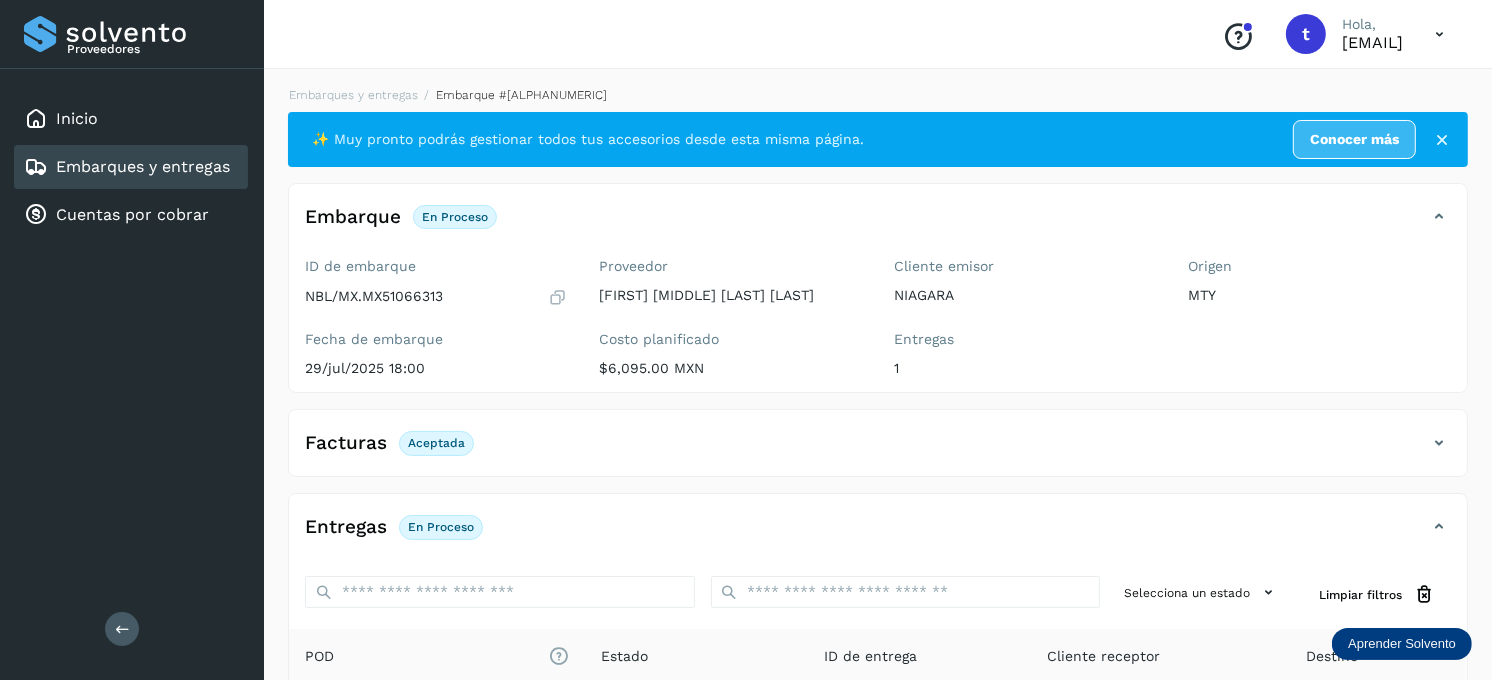 click on "Embarques y entregas" 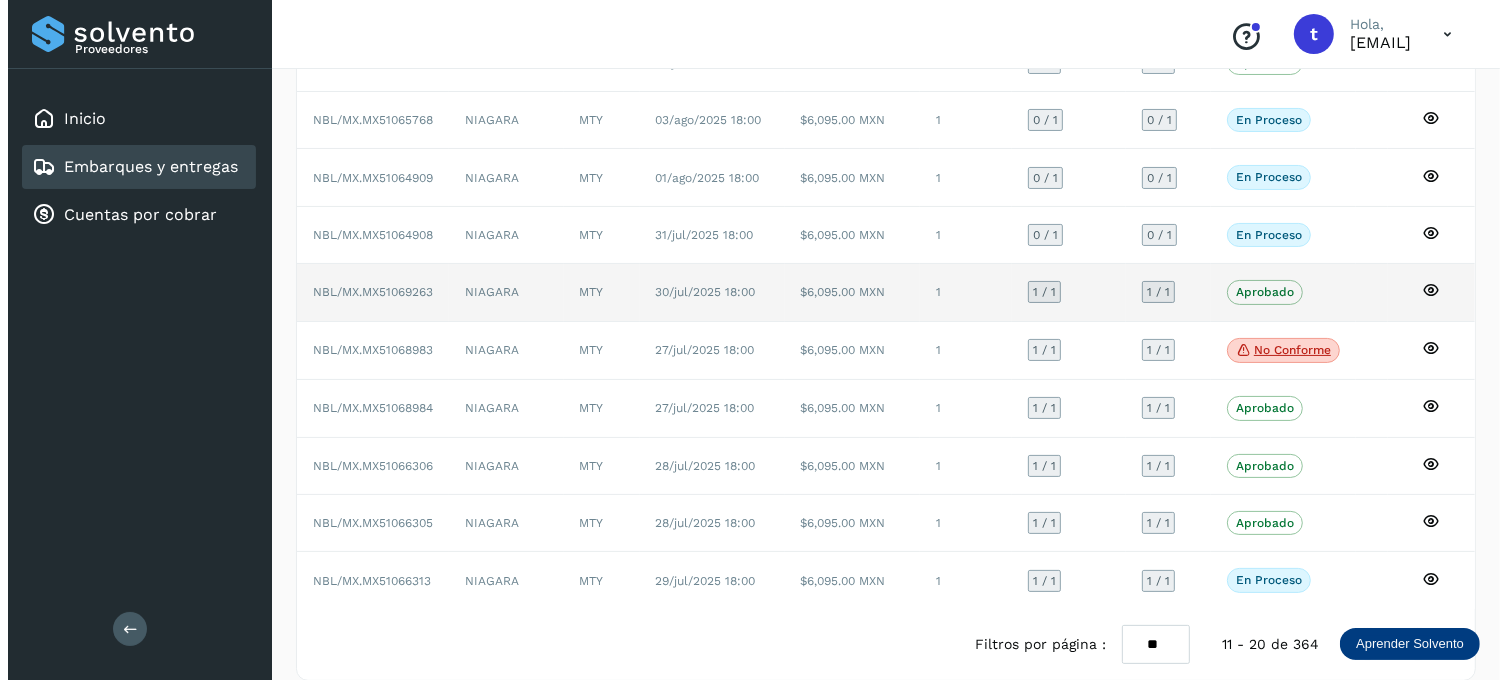 scroll, scrollTop: 0, scrollLeft: 0, axis: both 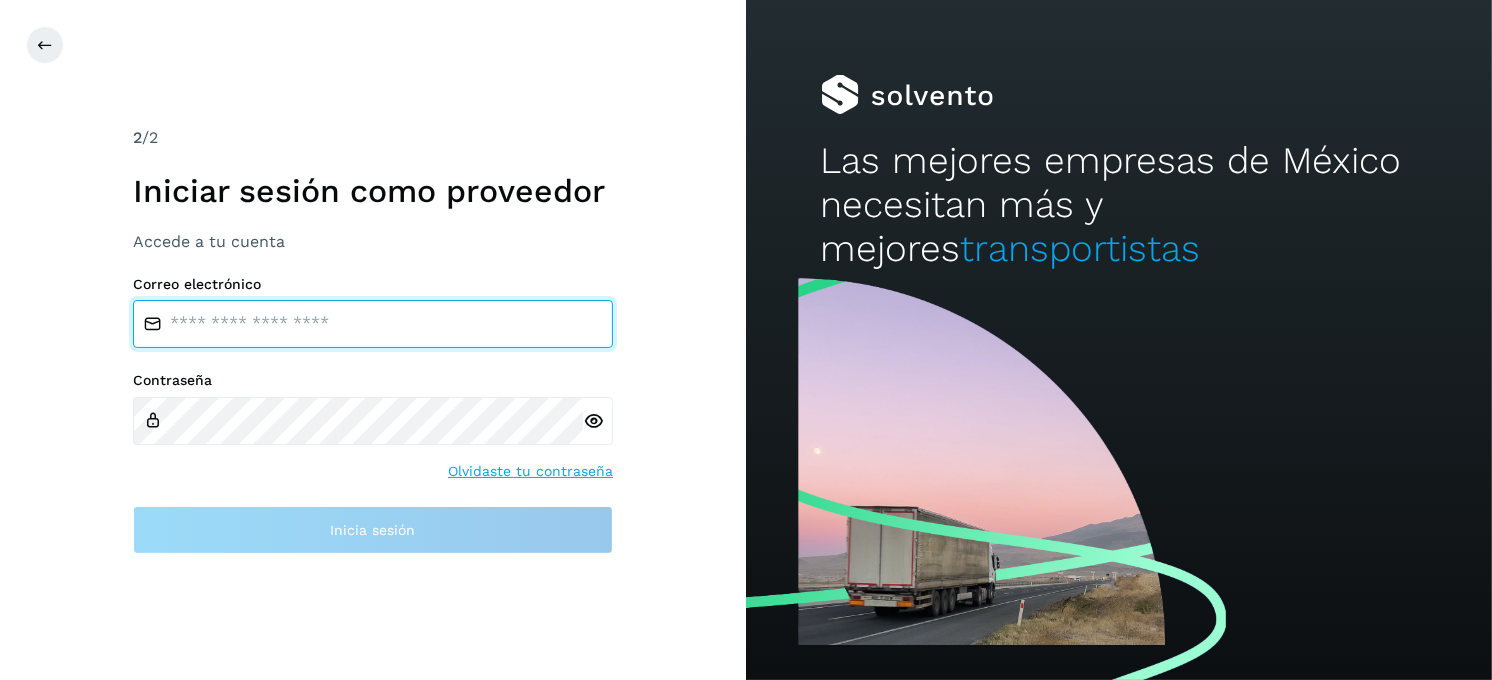 type on "**********" 